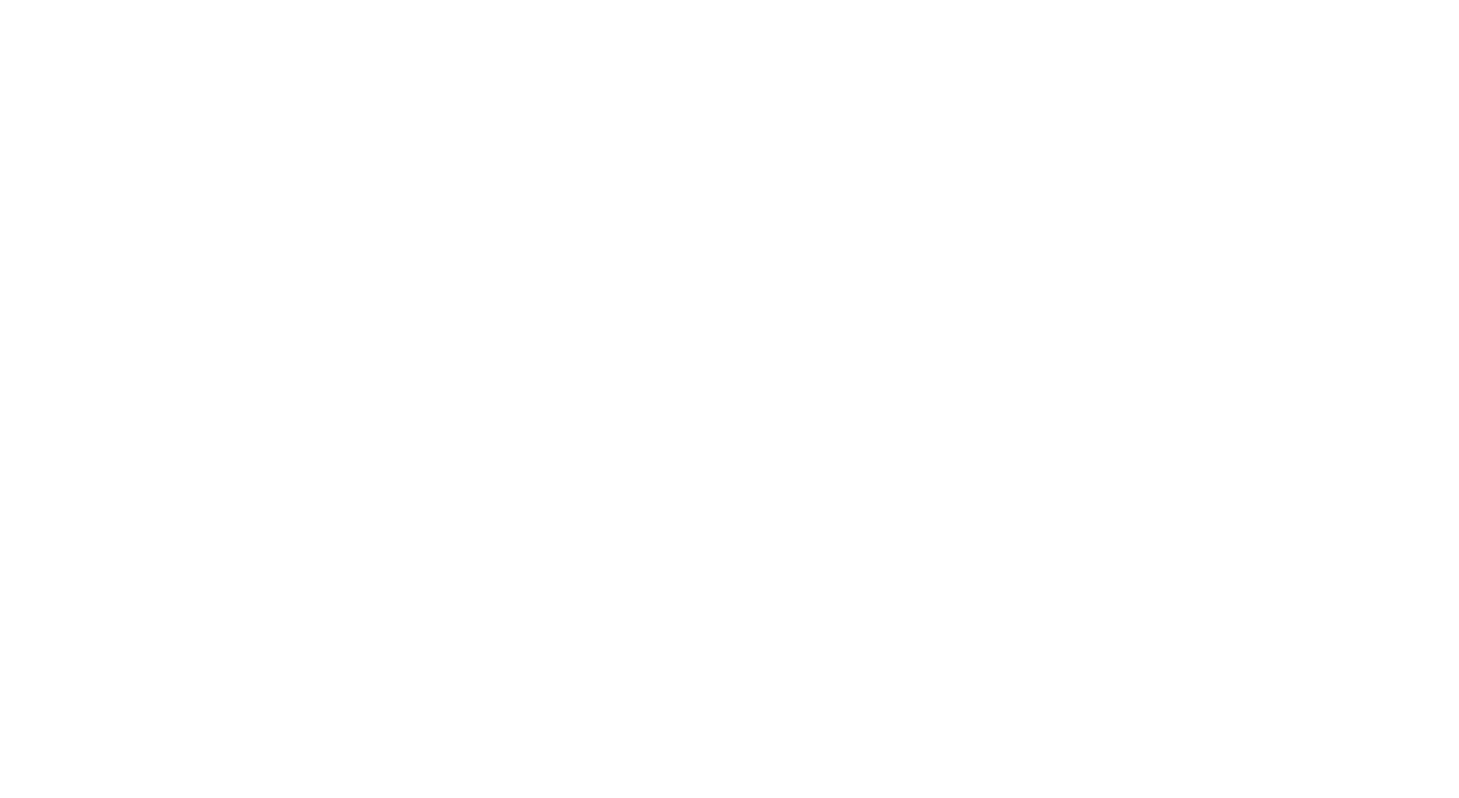 scroll, scrollTop: 0, scrollLeft: 0, axis: both 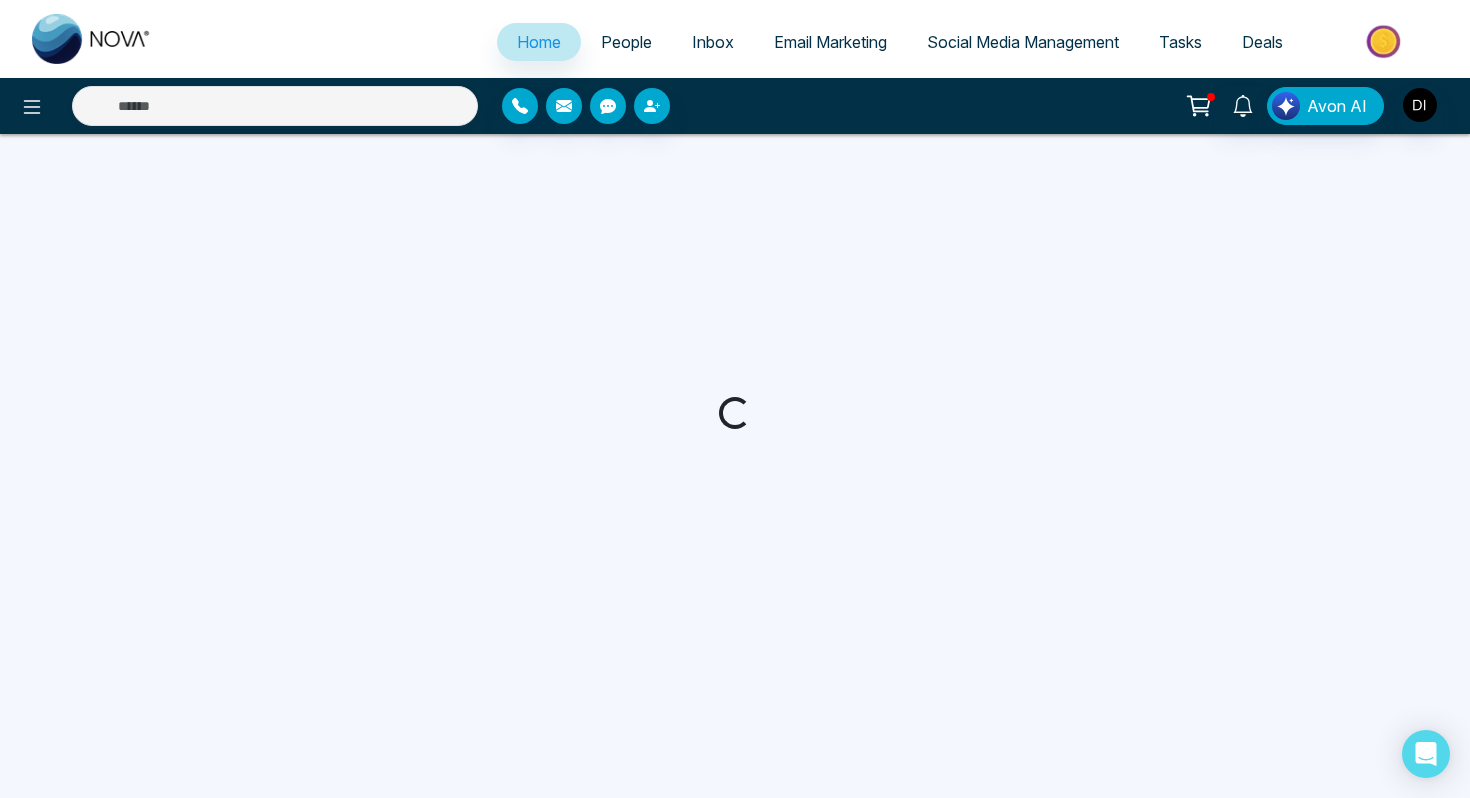 select on "*" 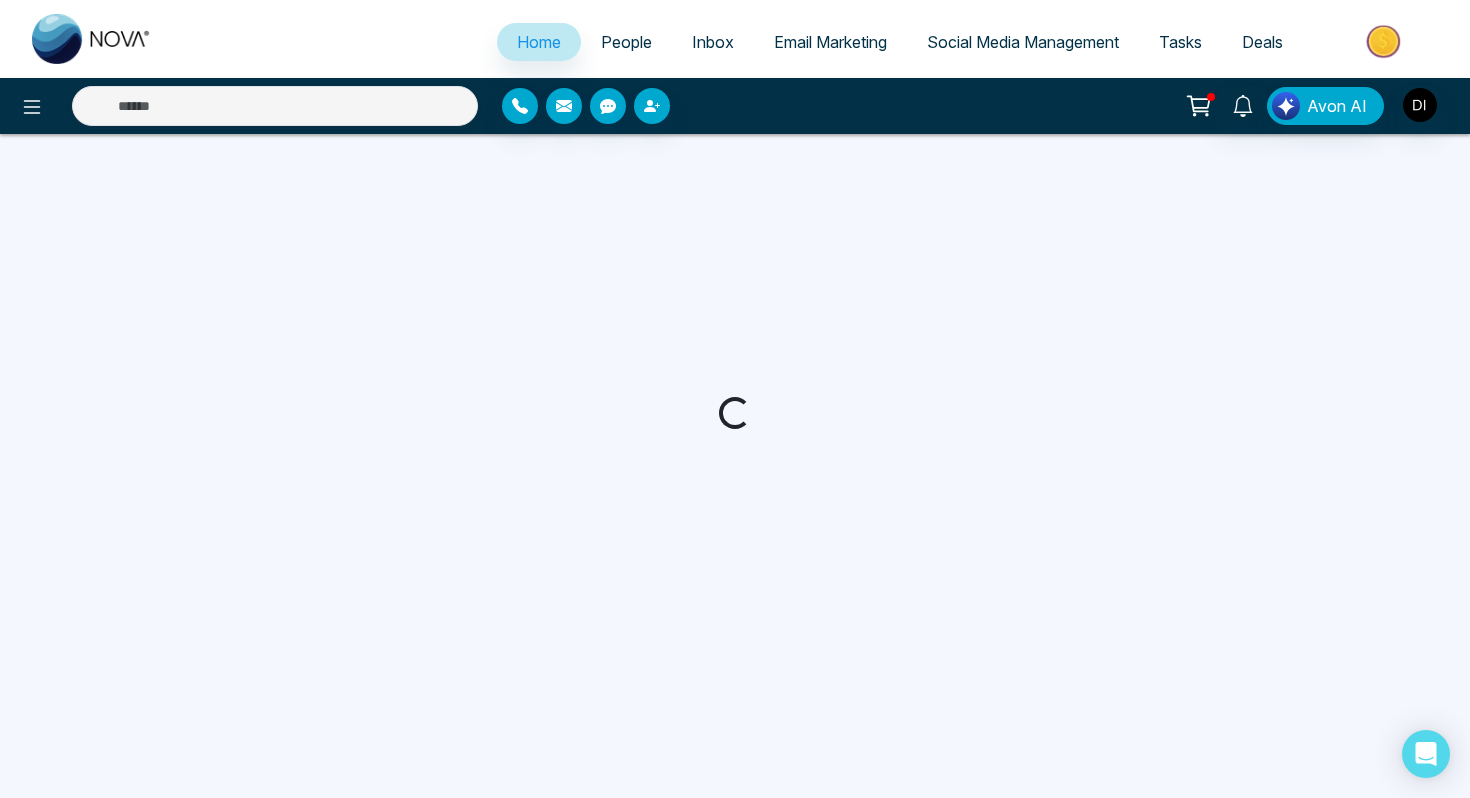 select on "*" 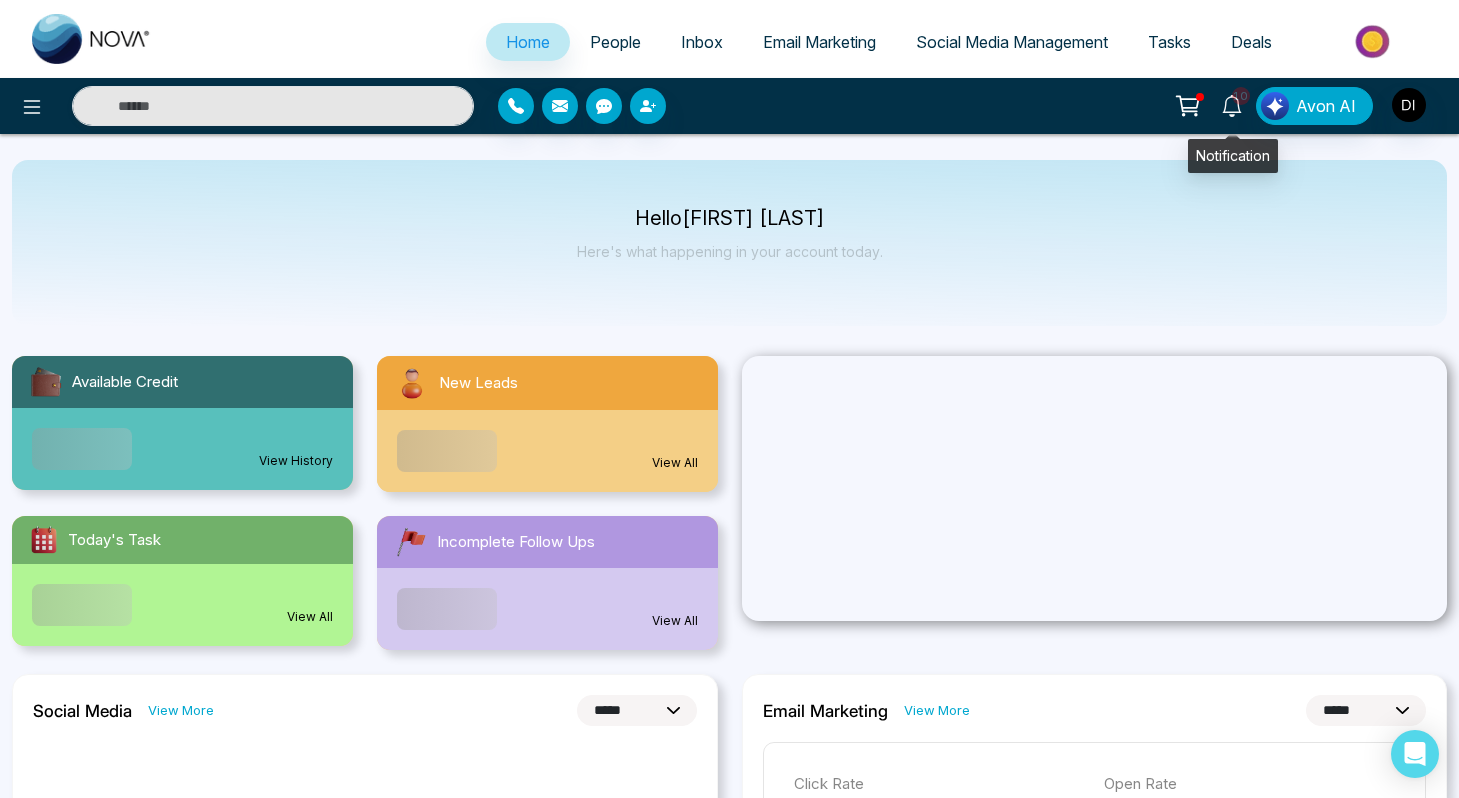 click 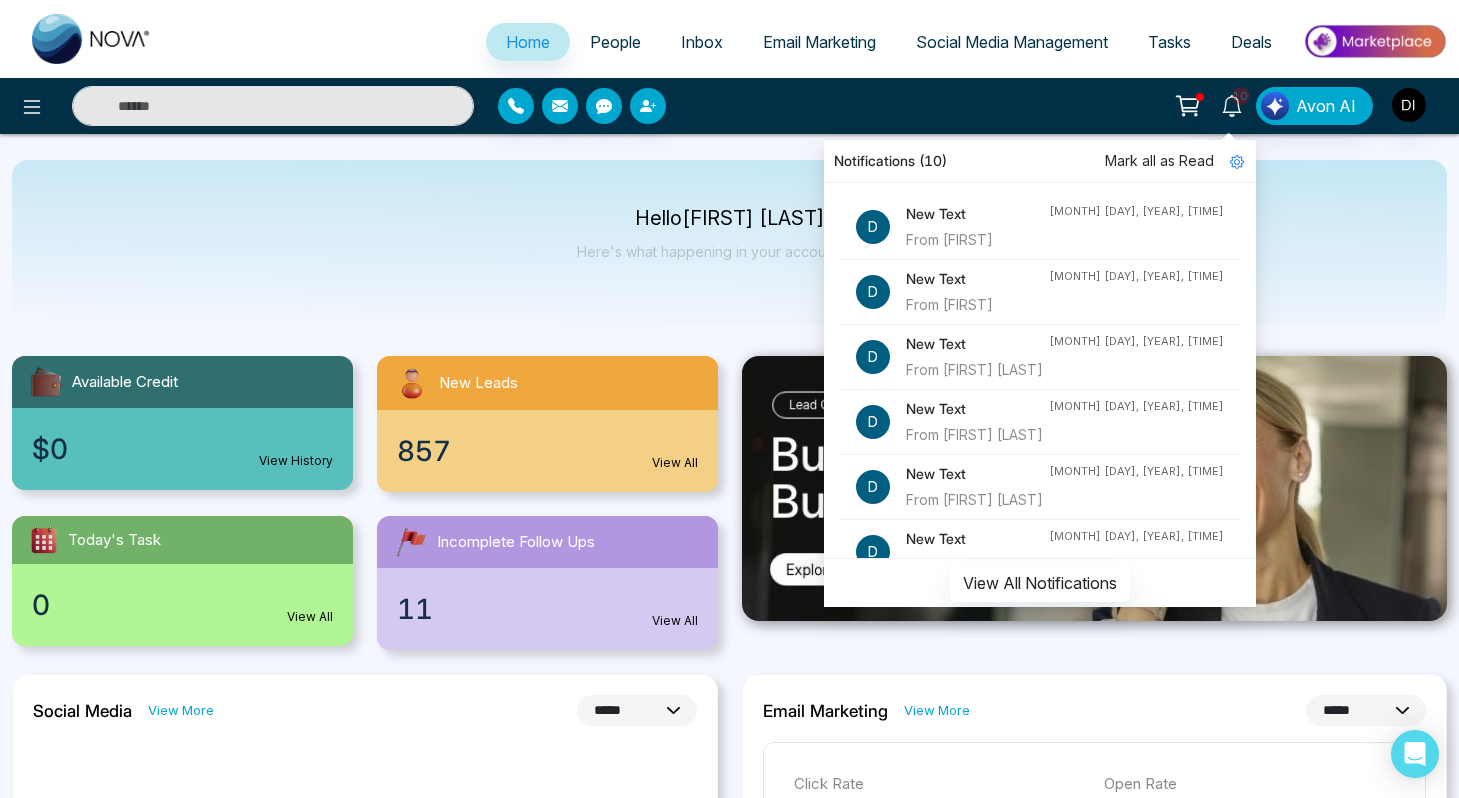 click on "New Text" at bounding box center [977, 214] 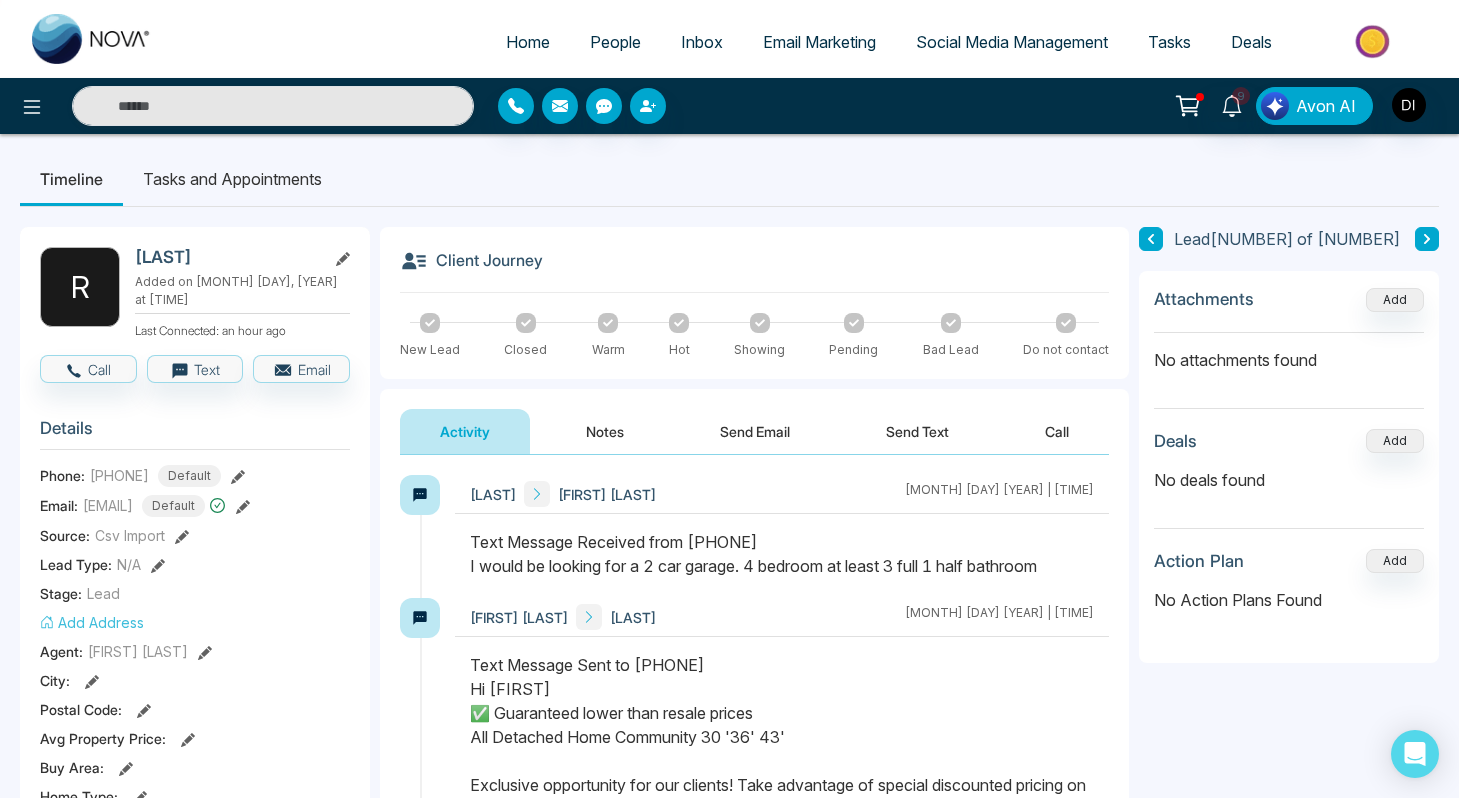 scroll, scrollTop: 0, scrollLeft: 0, axis: both 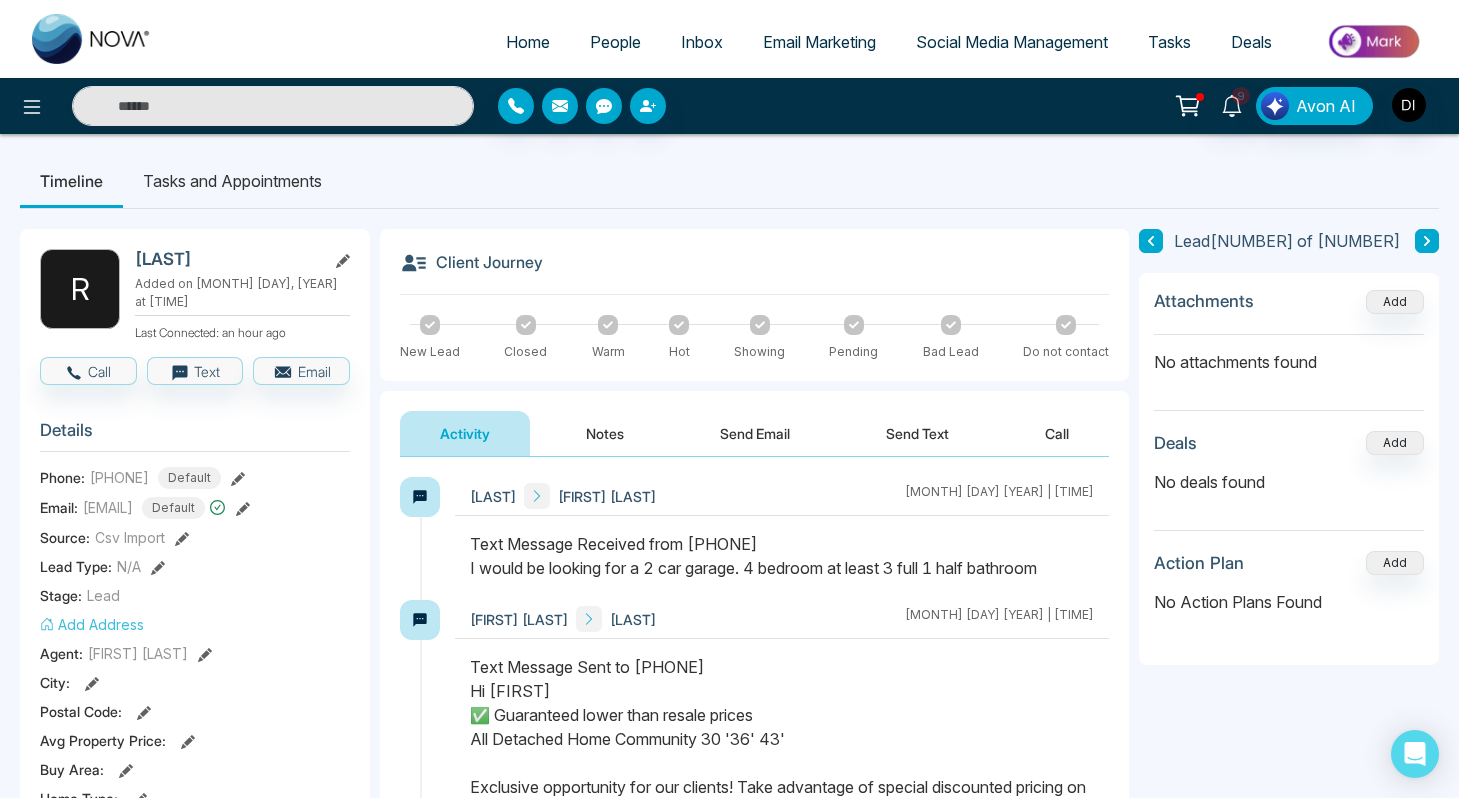 drag, startPoint x: 701, startPoint y: 549, endPoint x: 824, endPoint y: 535, distance: 123.79418 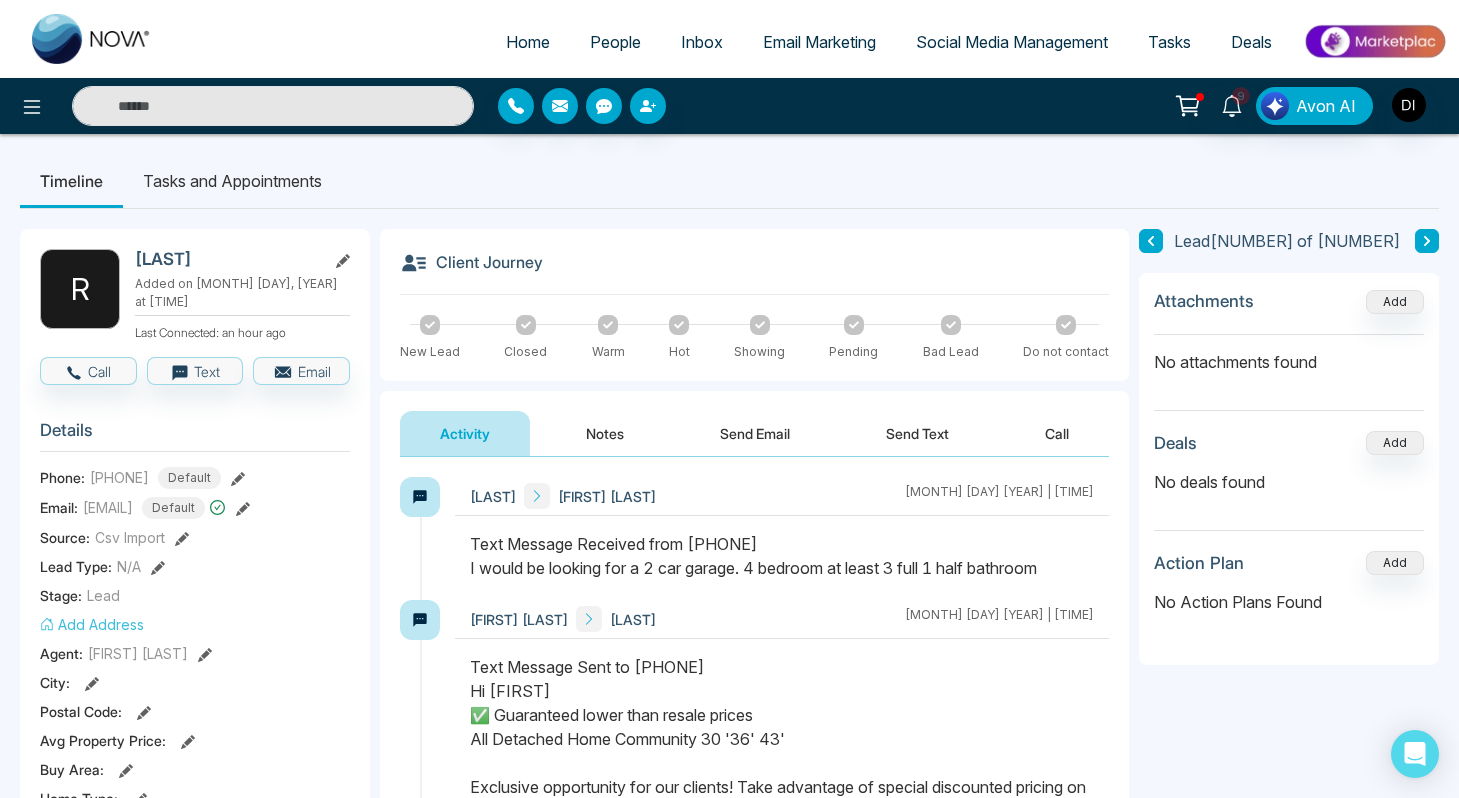 click on "Text Message Received from [PHONE]  I would be looking for a 2 car garage.  4 bedroom at least 3 full 1 half bathroom" at bounding box center [782, 556] 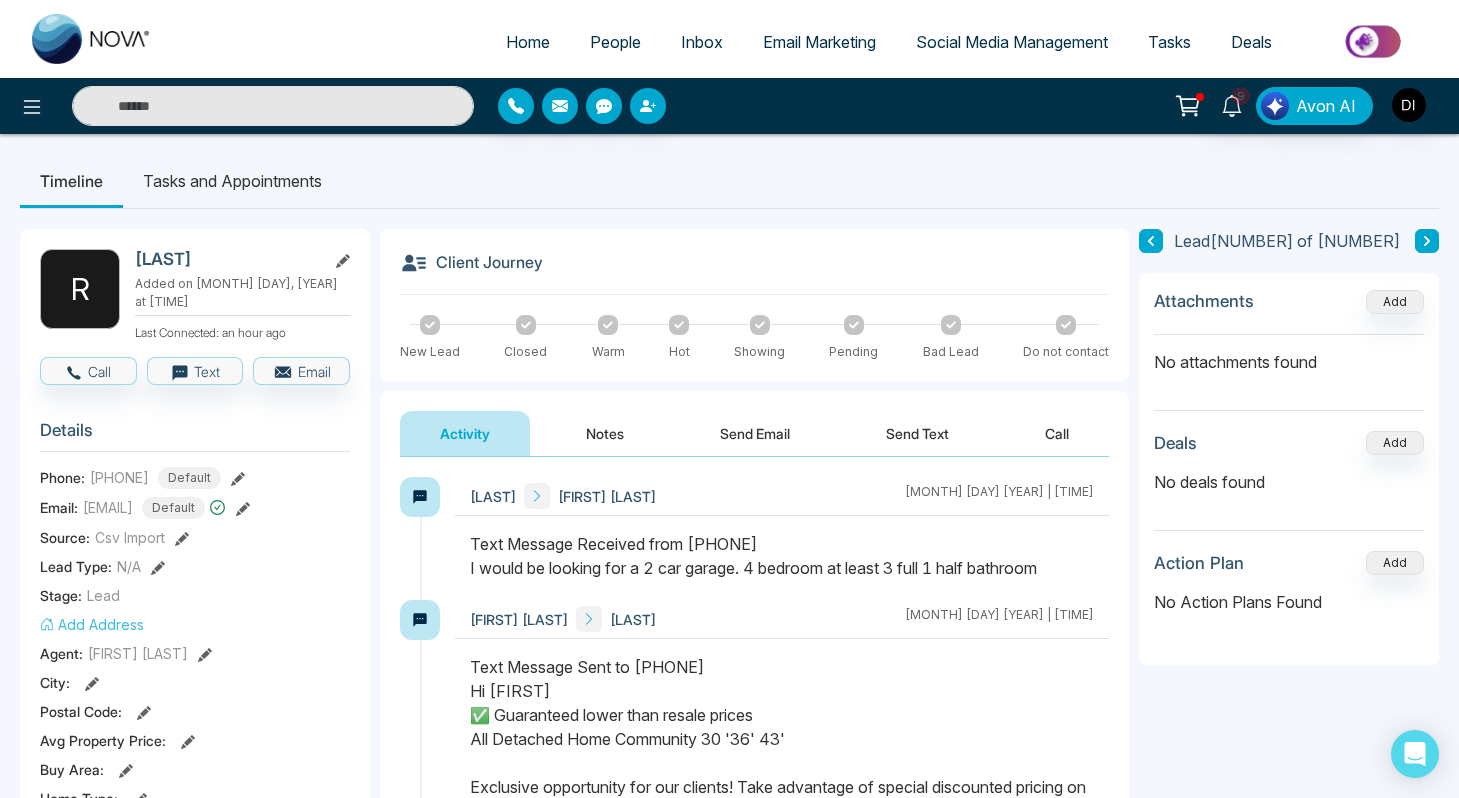 click on "Text Message Sent to [PHONE] Hi [FIRST]
✅ Guaranteed lower than resale prices
All Detached Home Community 30 '36' 43'
Exclusive opportunity for our clients! Take advantage of special discounted pricing on the last few lots of detached homes in Milton.
✅ Limited availability – these won’t last!
✅ Save thousands with just one meeting
https://conta.cc/4kD1Js6
📞 Contact [FIRST] ([TEAM] [LAST])  today: [PHONE]" at bounding box center (782, 811) 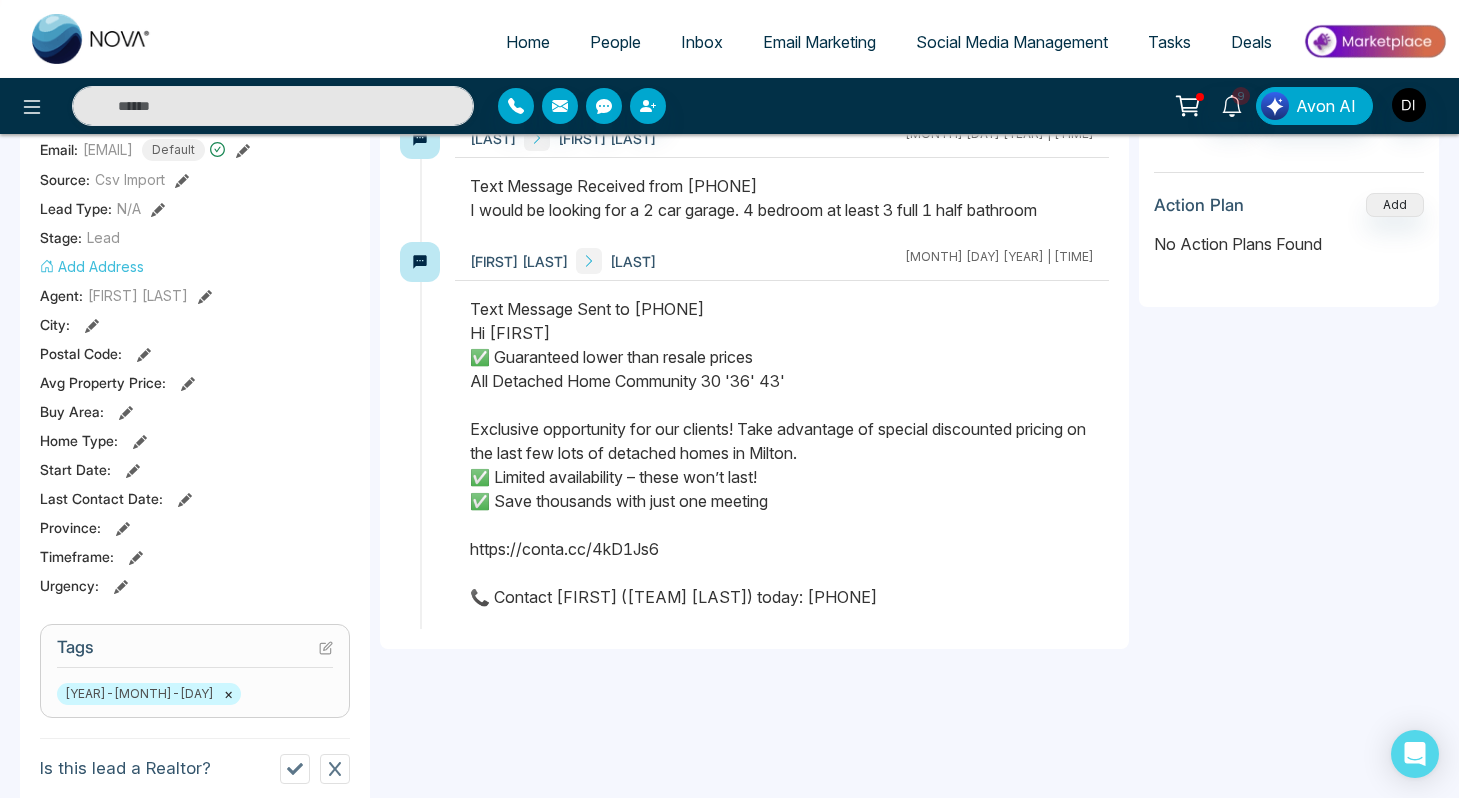 scroll, scrollTop: 362, scrollLeft: 0, axis: vertical 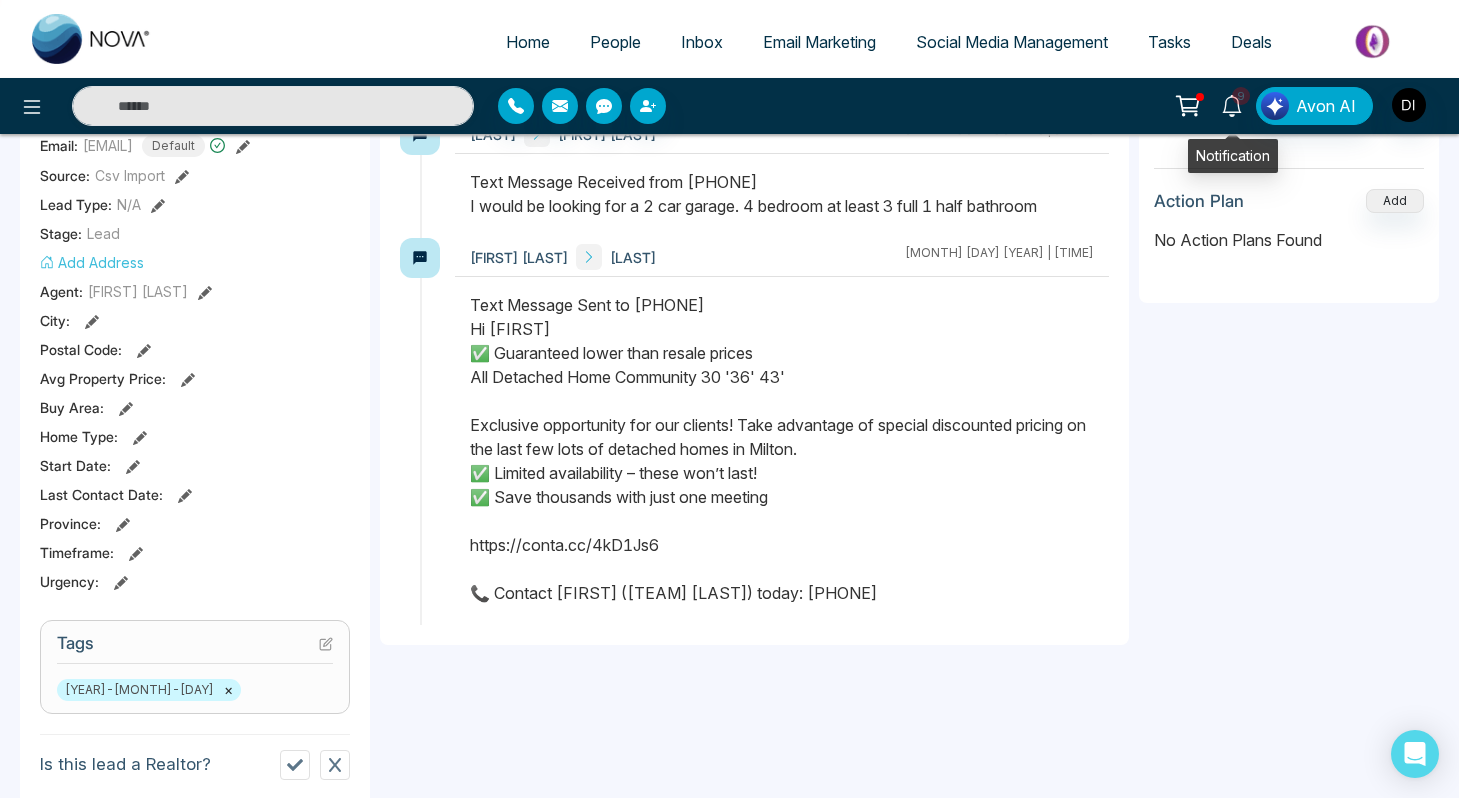 click on "9" at bounding box center [1241, 96] 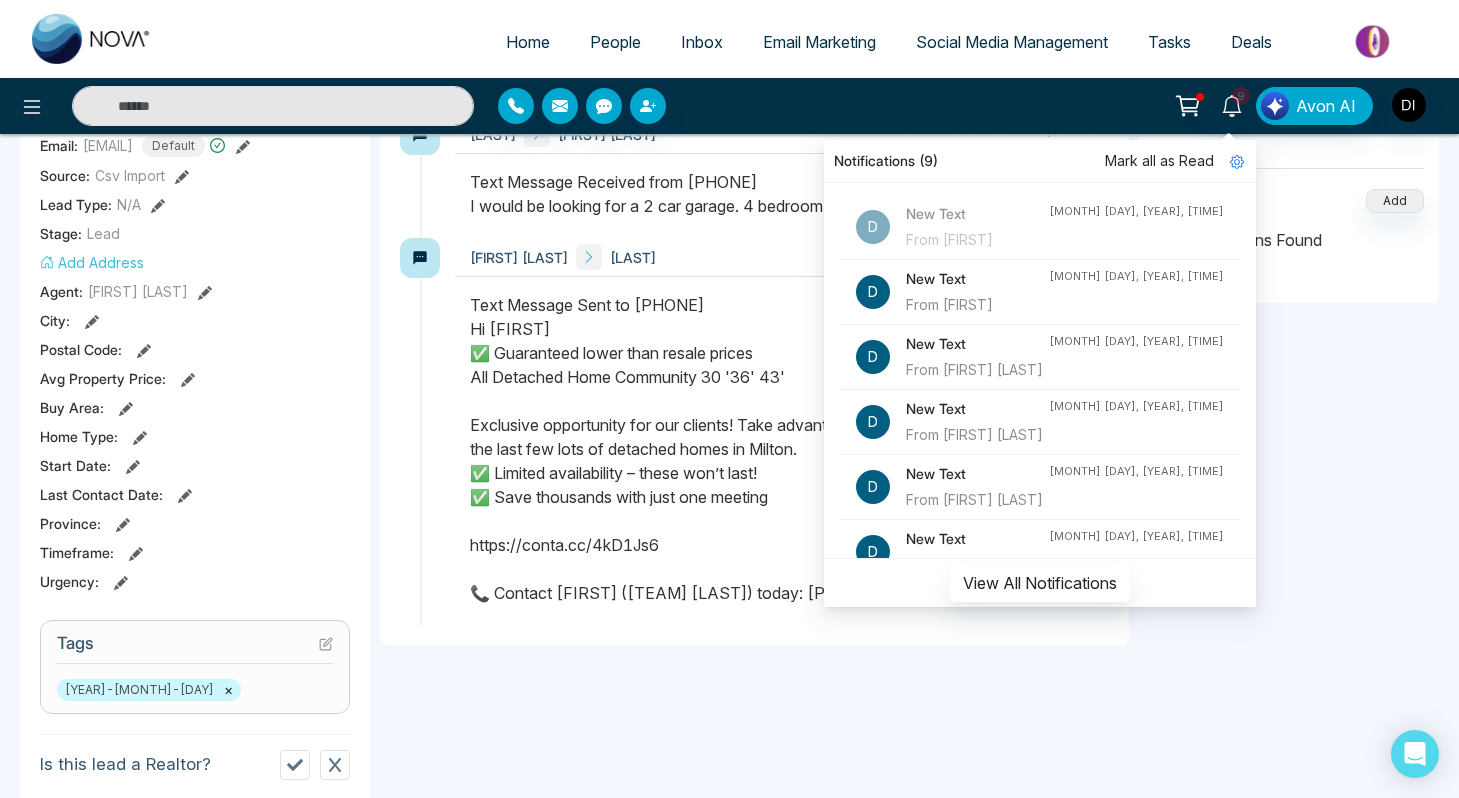 click on "From [FIRST]" at bounding box center (977, 305) 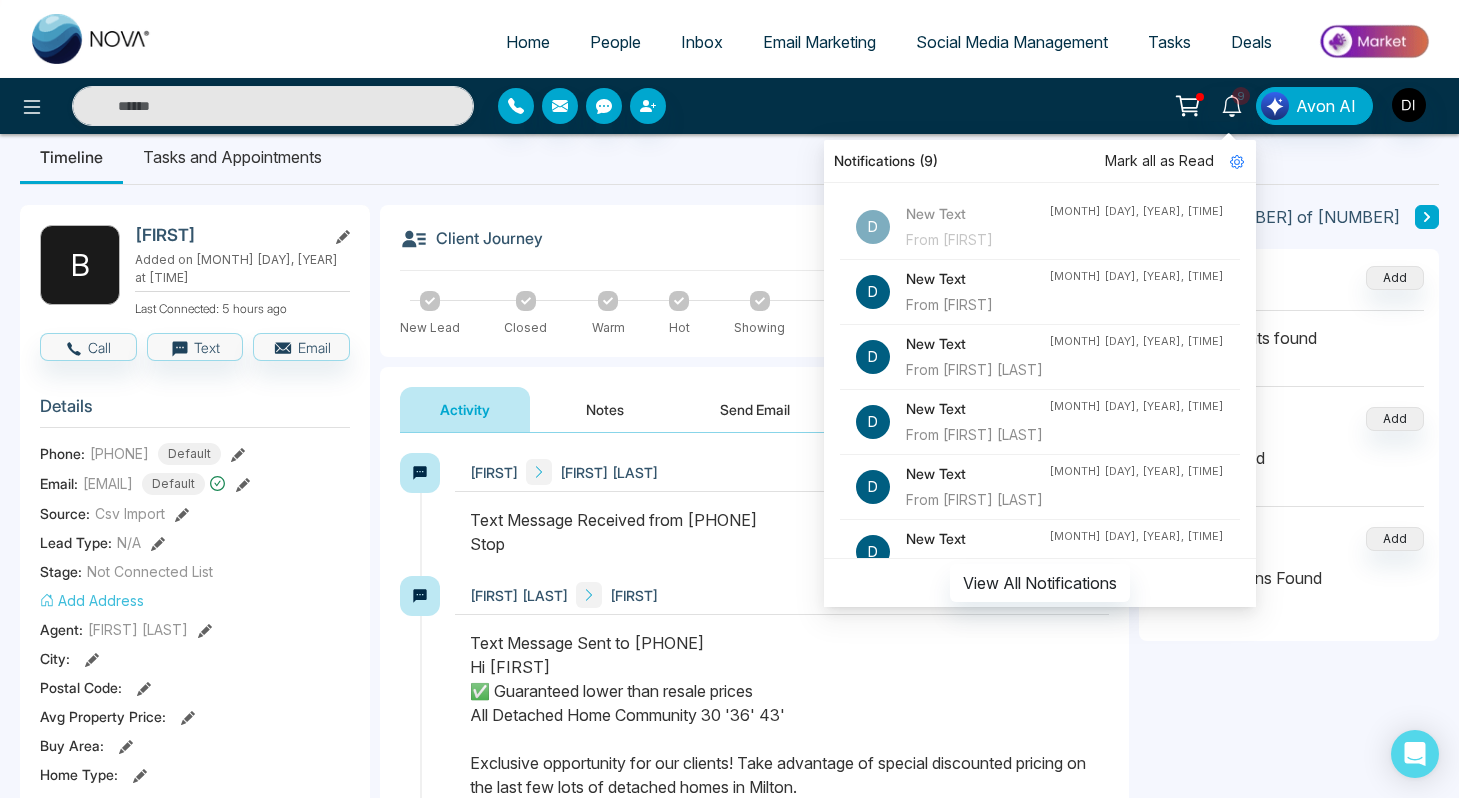 scroll, scrollTop: 28, scrollLeft: 0, axis: vertical 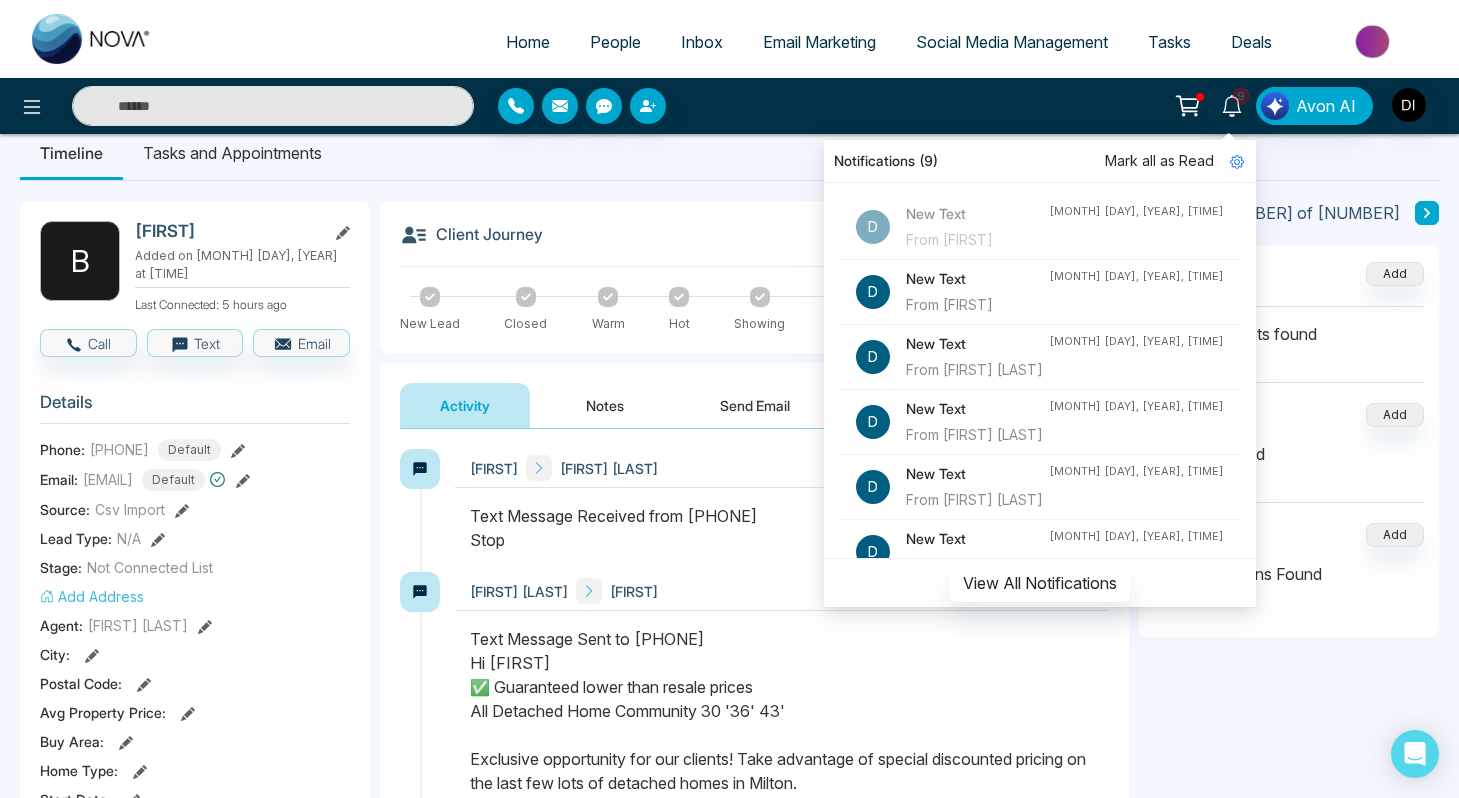 click on "Text Message Sent to [PHONE] Hi [FIRST]
✅ Guaranteed lower than resale prices
All Detached Home Community 30 '36' 43'
Exclusive opportunity for our clients! Take advantage of special discounted pricing on the last few lots of detached homes in Milton.
✅ Limited availability – these won’t last!
✅ Save thousands with just one meeting
https://conta.cc/4kD1Js6
📞 Contact [FIRST] ([TEAM] [LAST])  today: [PHONE]" at bounding box center [782, 783] 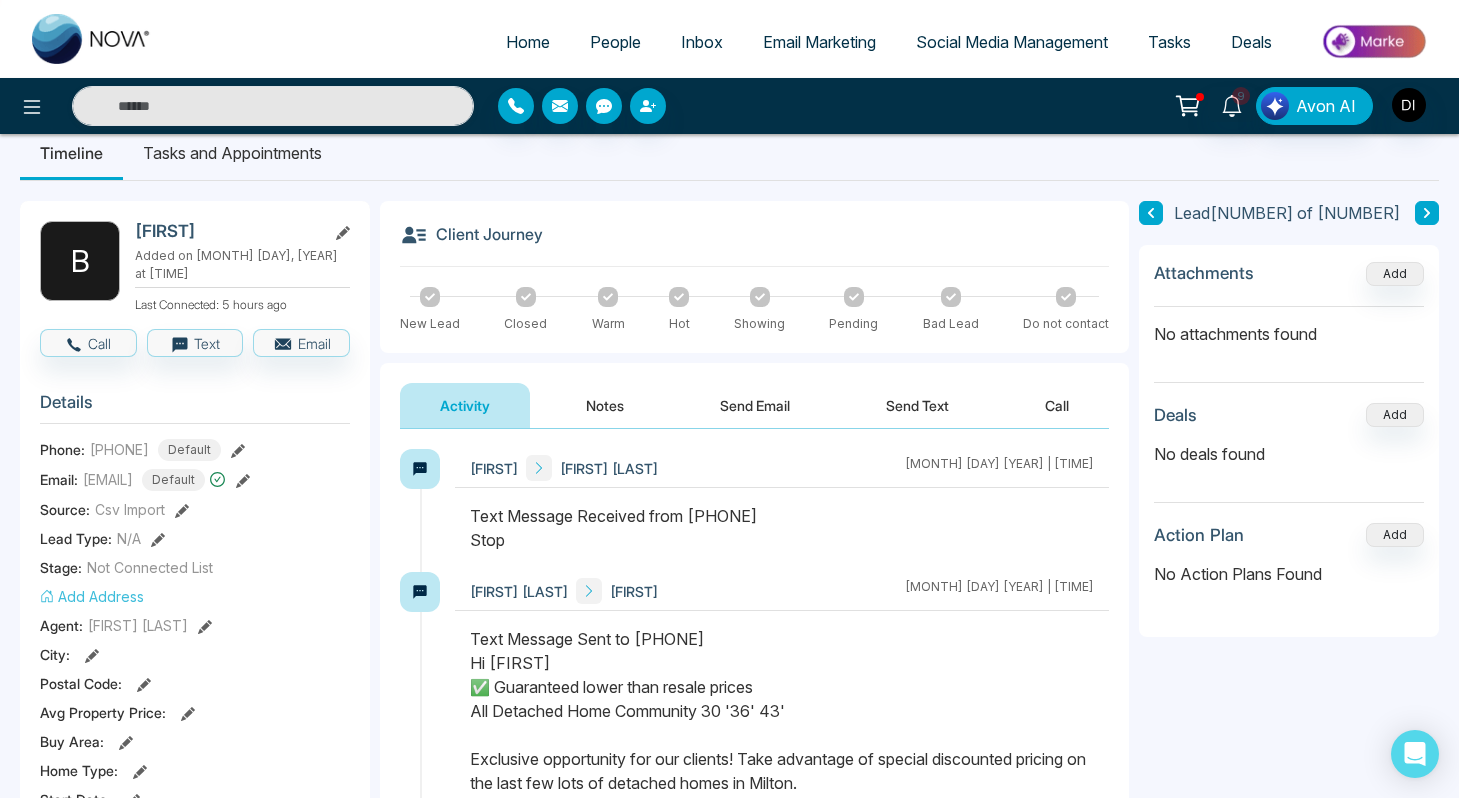 drag, startPoint x: 703, startPoint y: 519, endPoint x: 833, endPoint y: 517, distance: 130.01538 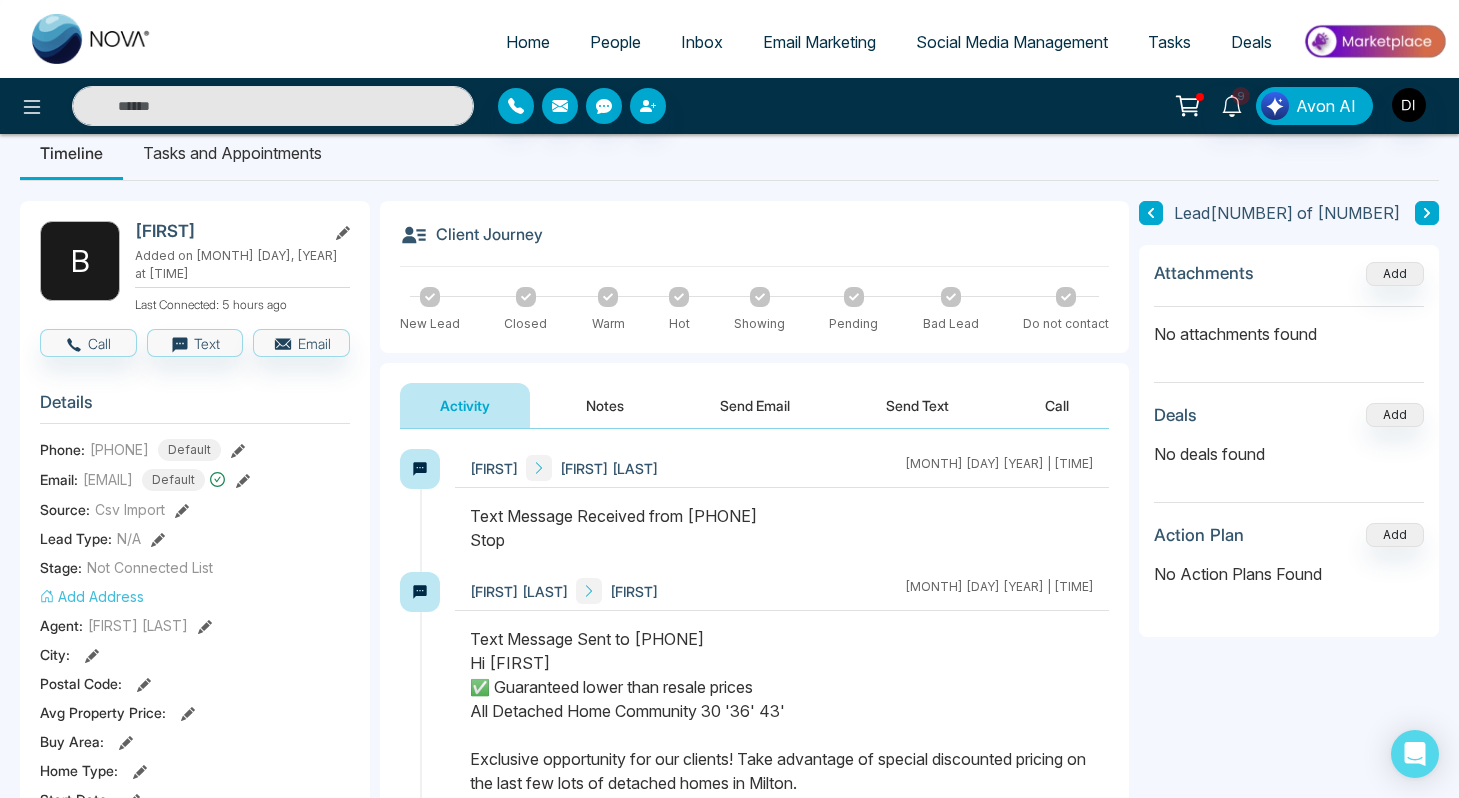 click on "Text Message Received from [PHONE]  Stop" at bounding box center (782, 528) 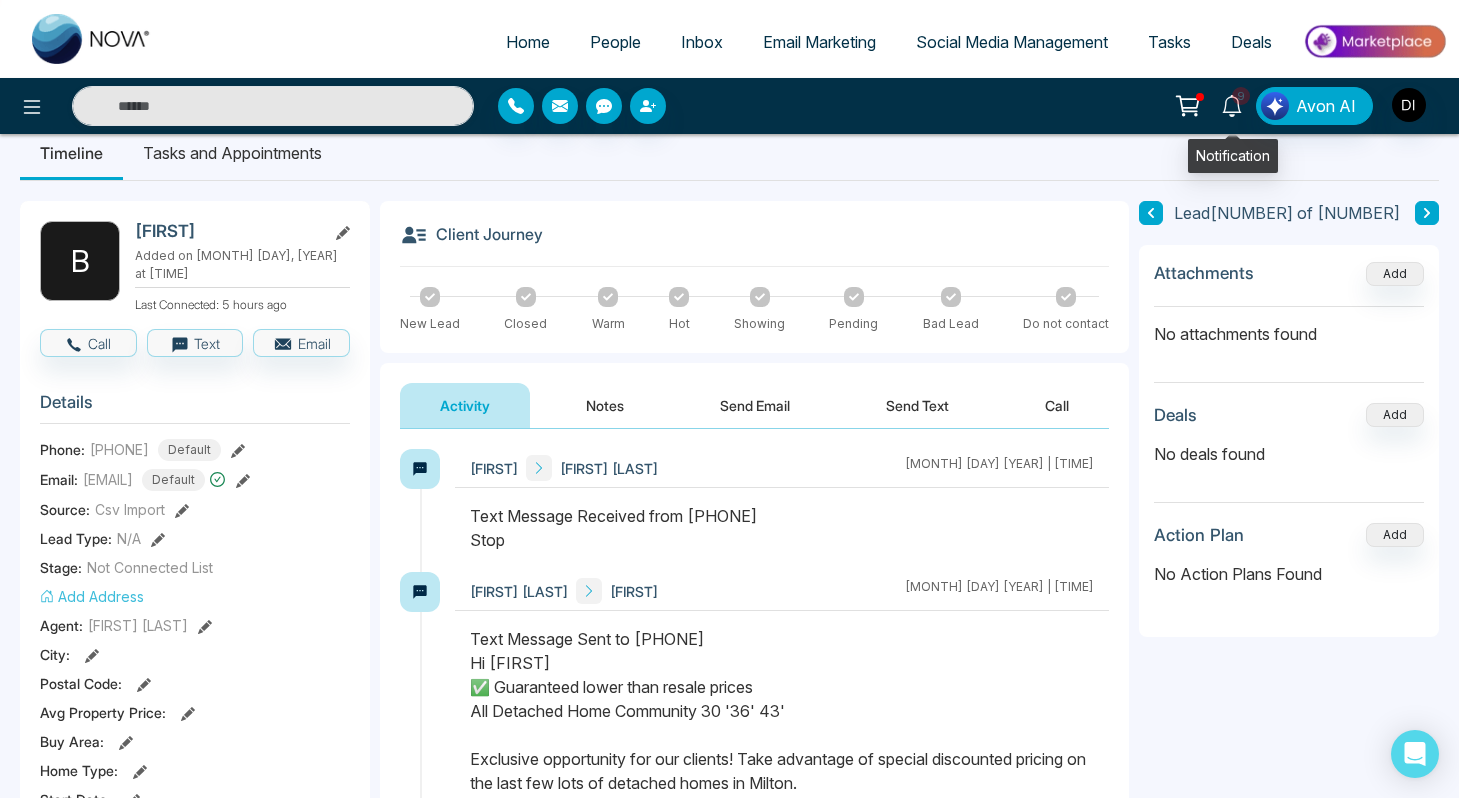 click on "9" at bounding box center [1241, 96] 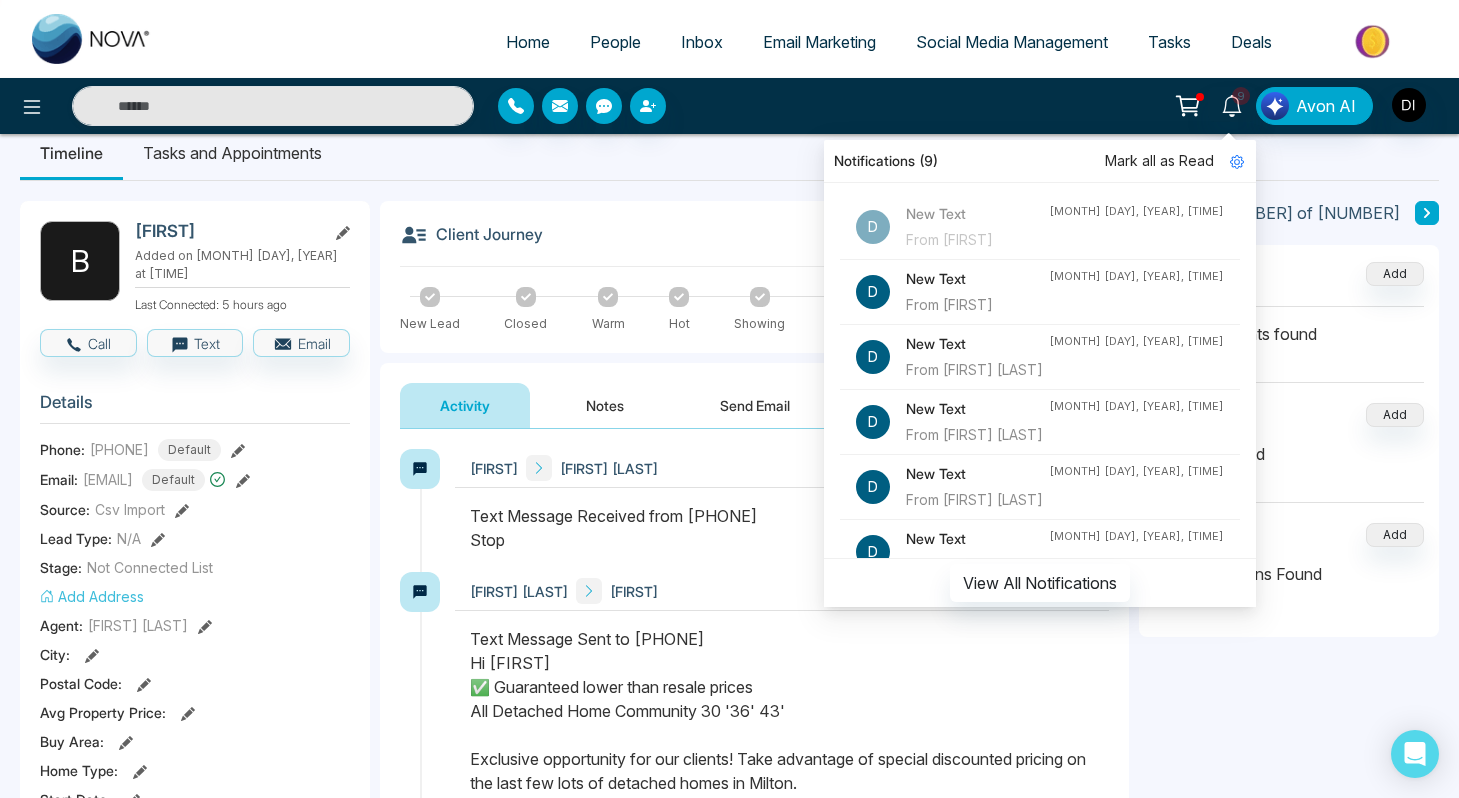 click on "From [FIRST] [LAST]" at bounding box center [977, 370] 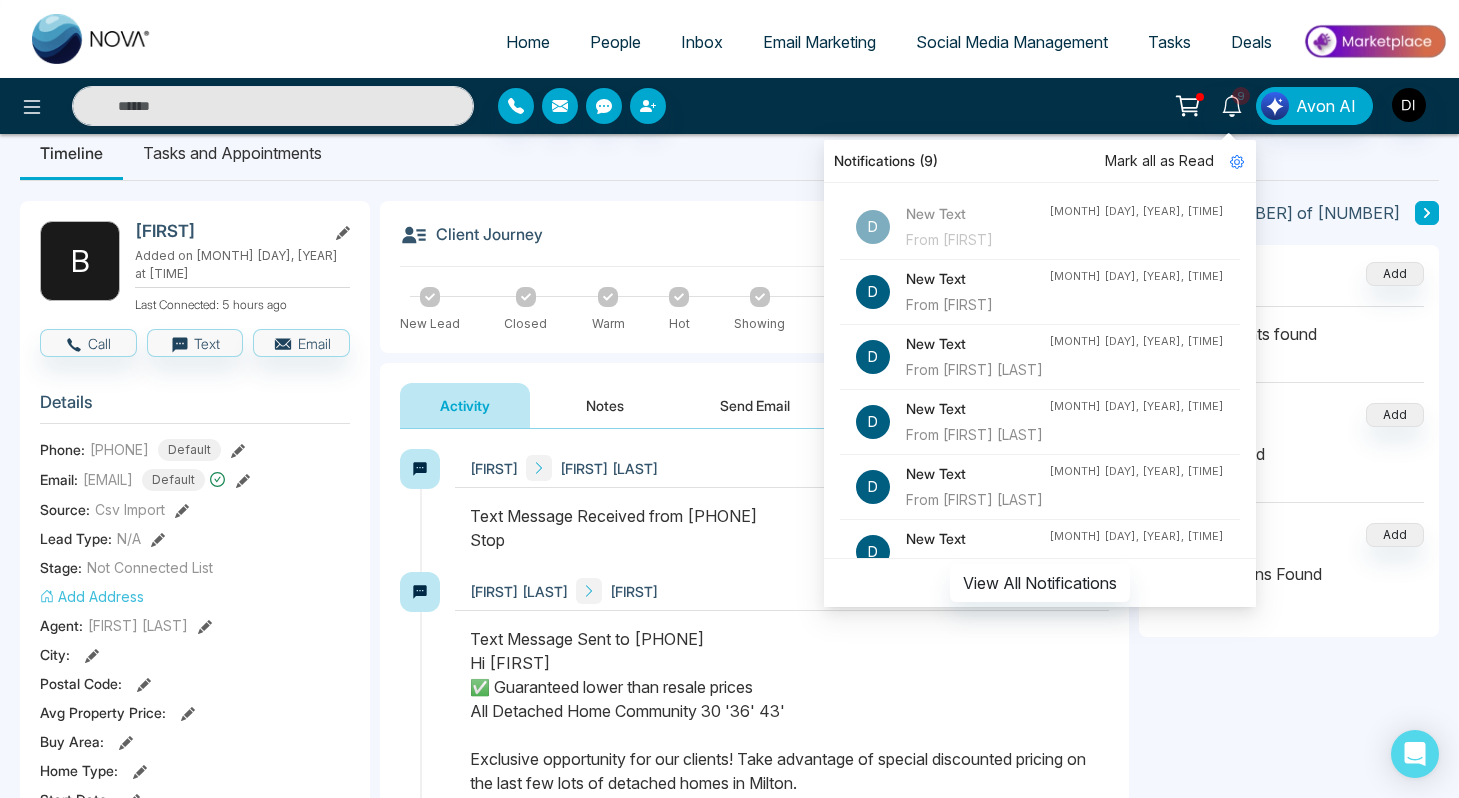 scroll, scrollTop: 0, scrollLeft: 0, axis: both 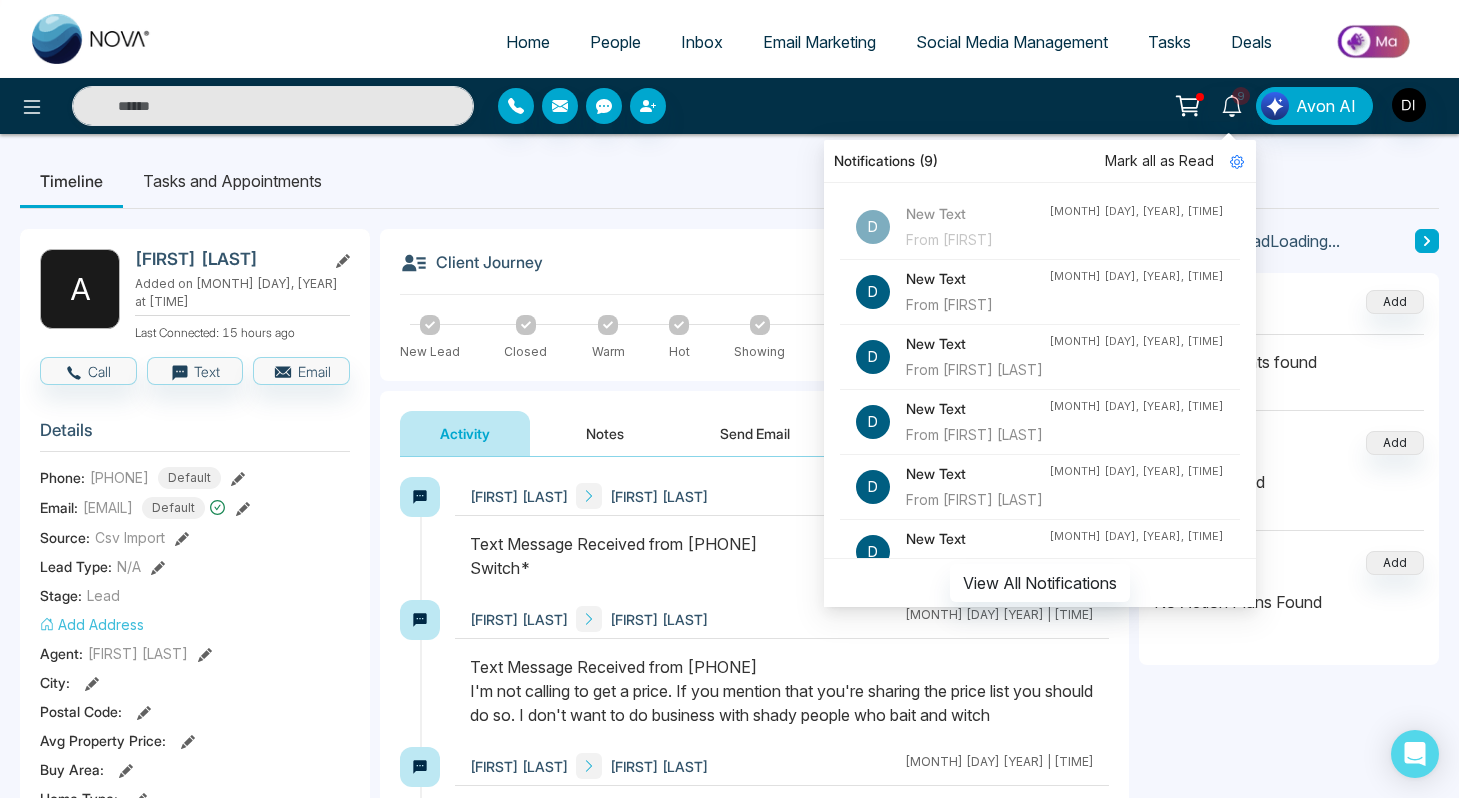 click on "From [FIRST]" at bounding box center (977, 305) 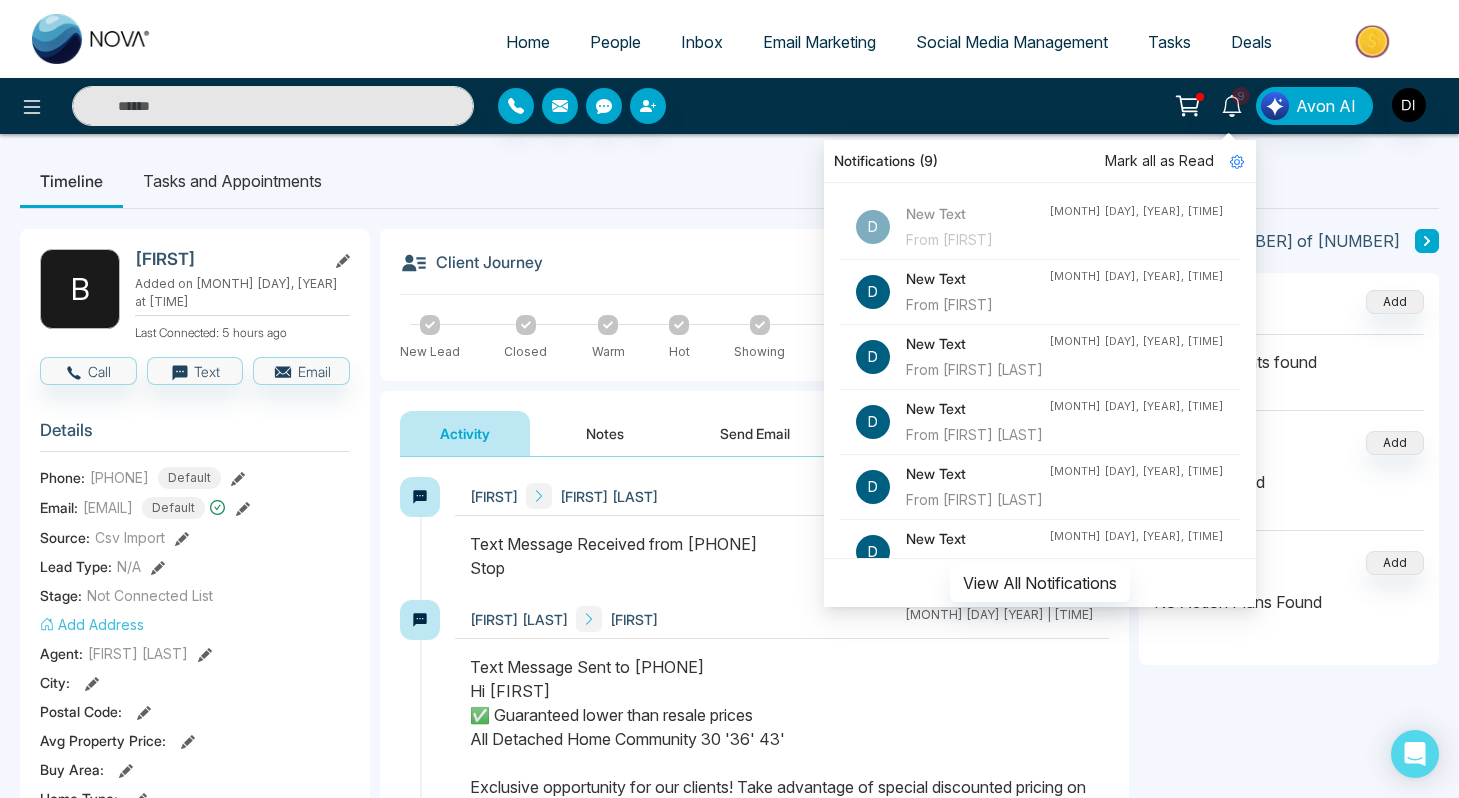 click on "New Text" at bounding box center (977, 344) 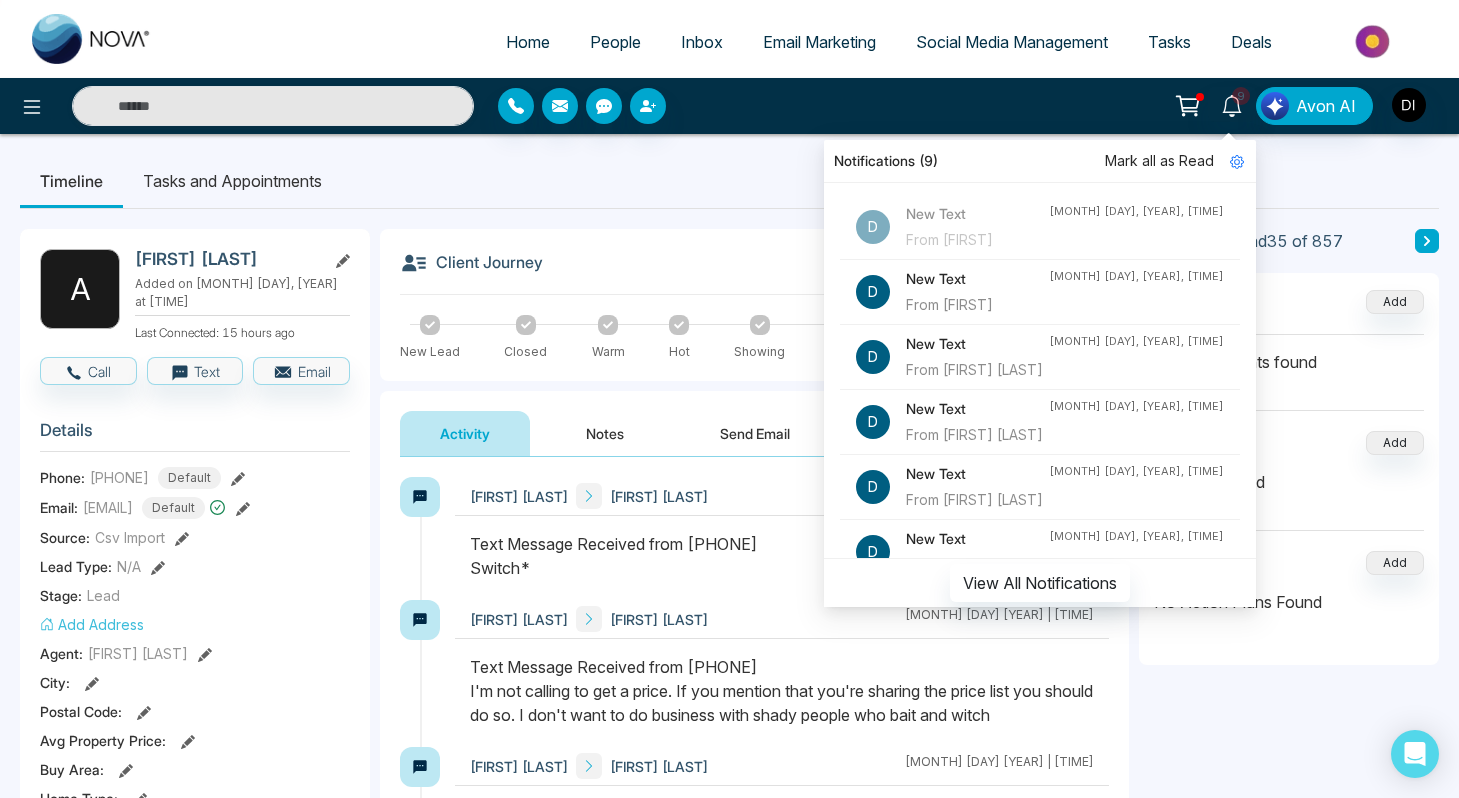 click on "[FIRST] [LAST] [MONTH] [DAY] [YEAR] | [TIME]" at bounding box center [782, 619] 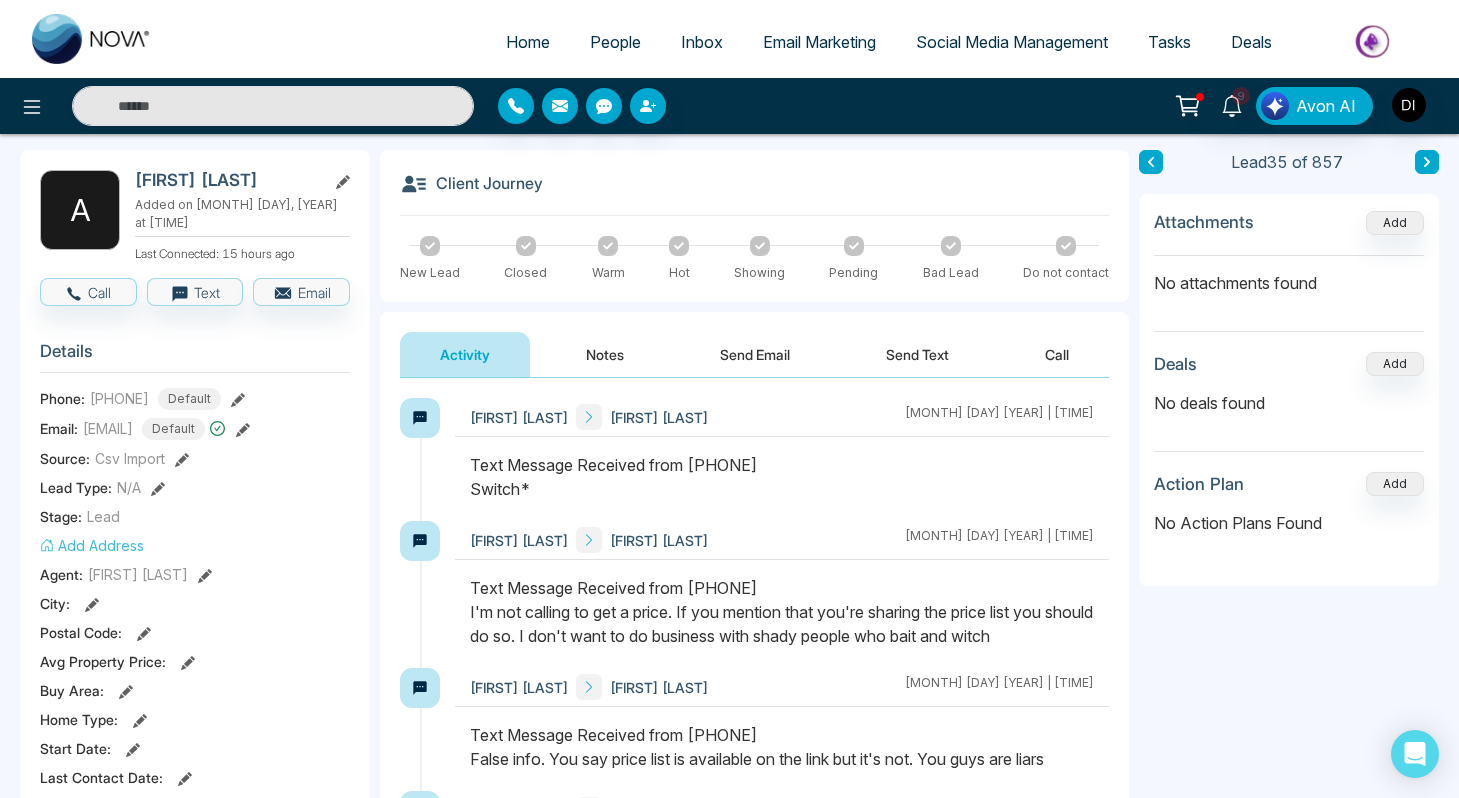 scroll, scrollTop: 84, scrollLeft: 0, axis: vertical 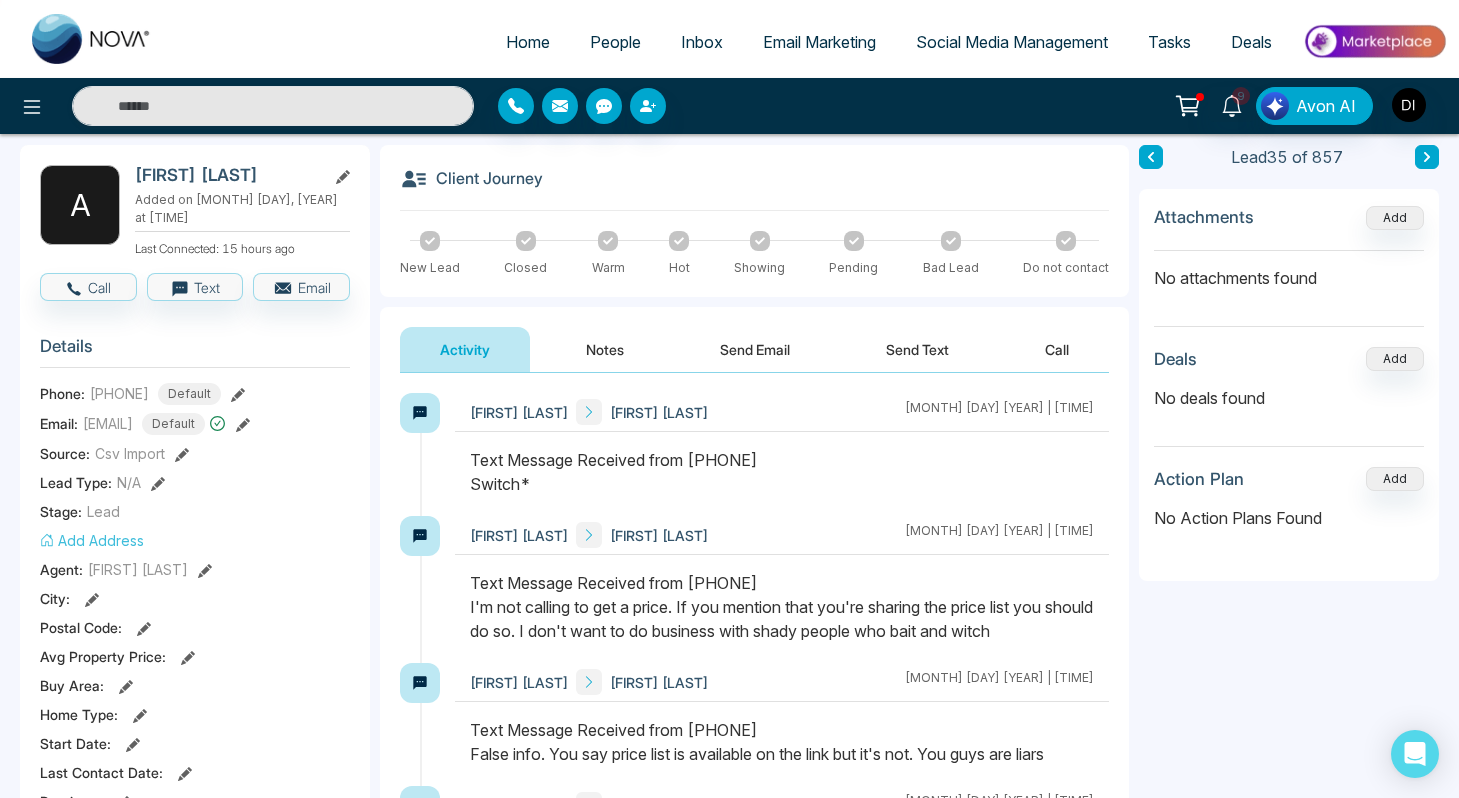 drag, startPoint x: 702, startPoint y: 458, endPoint x: 811, endPoint y: 452, distance: 109.165016 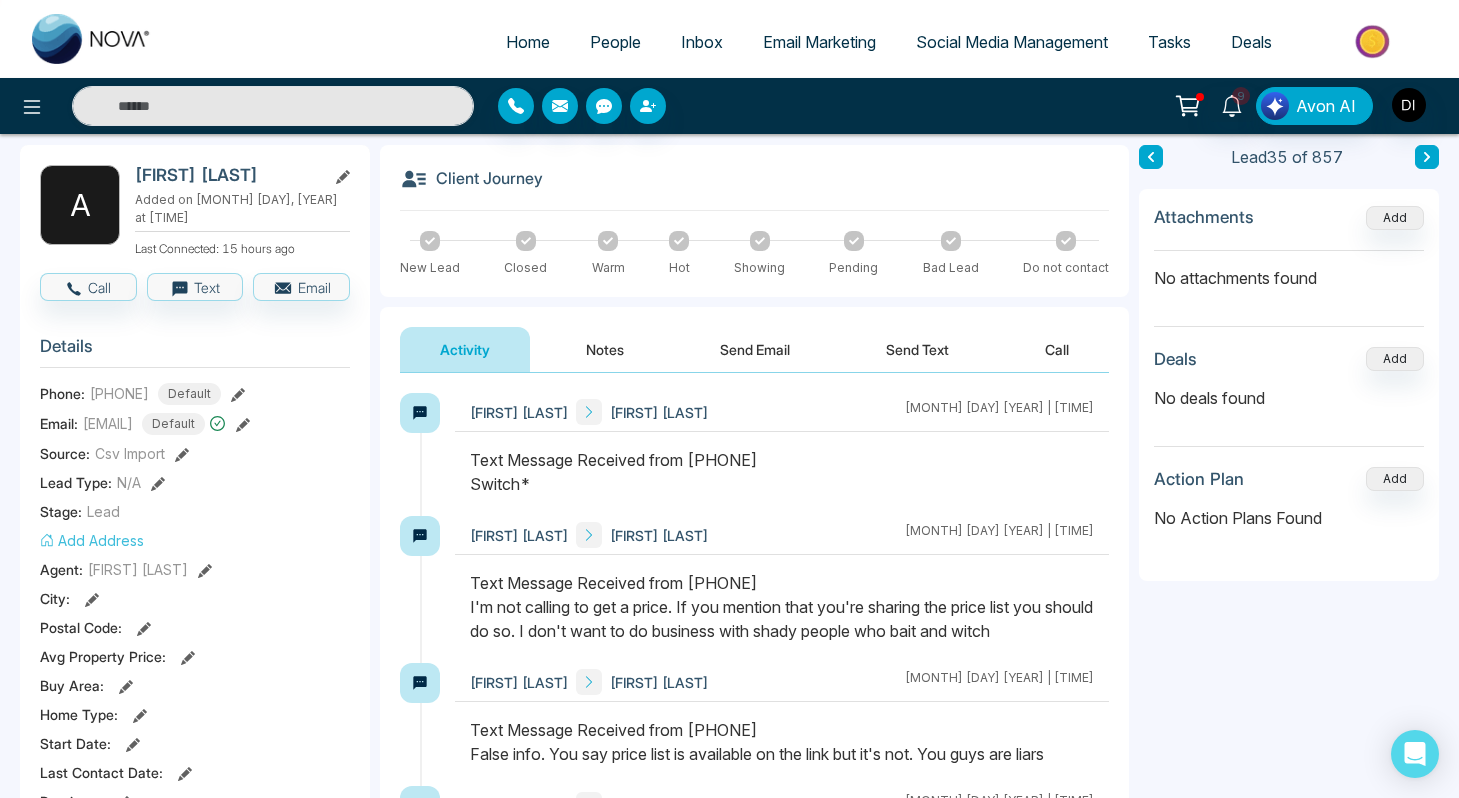 click on "Text Message Received from [PHONE]  Switch*" at bounding box center [782, 472] 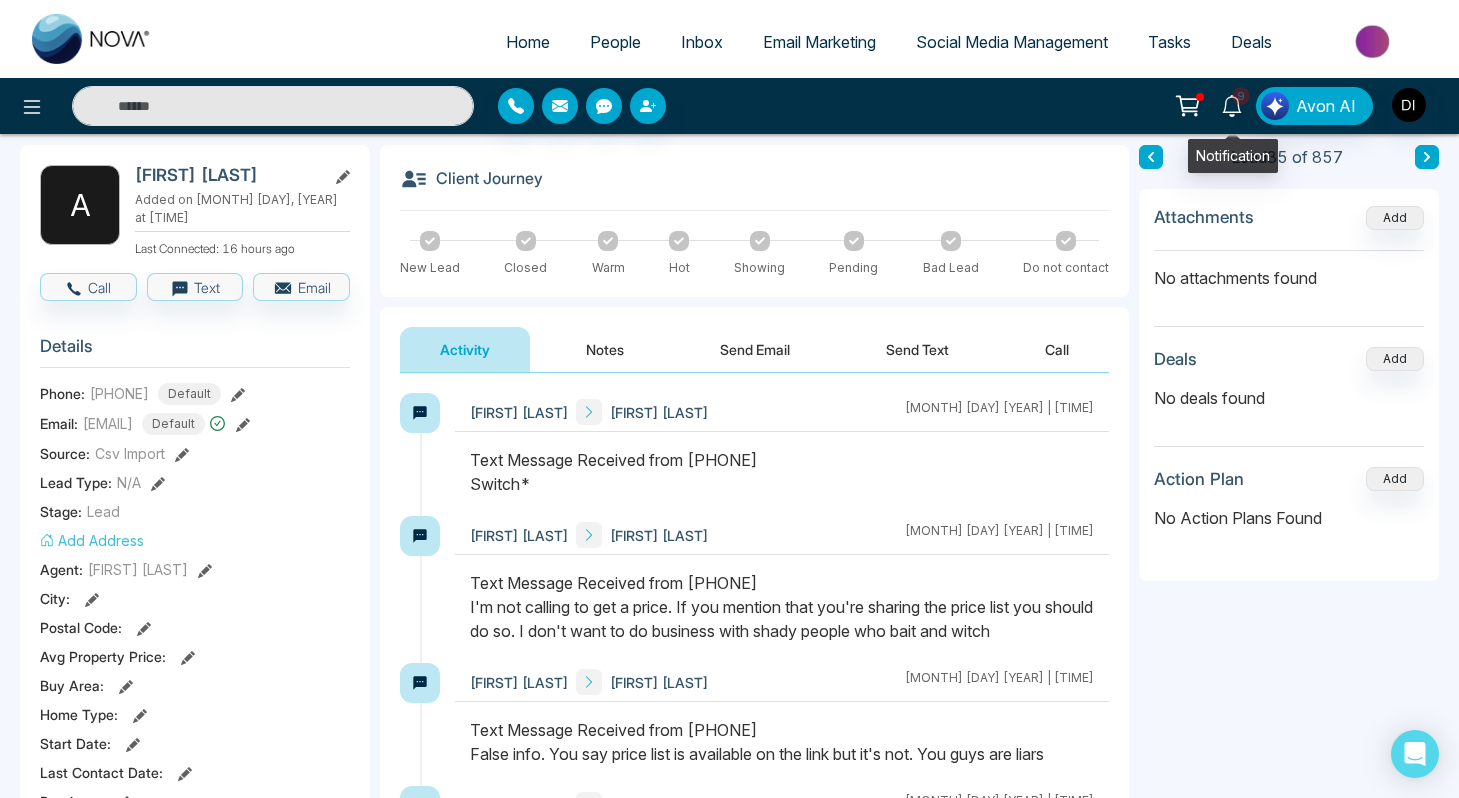 click 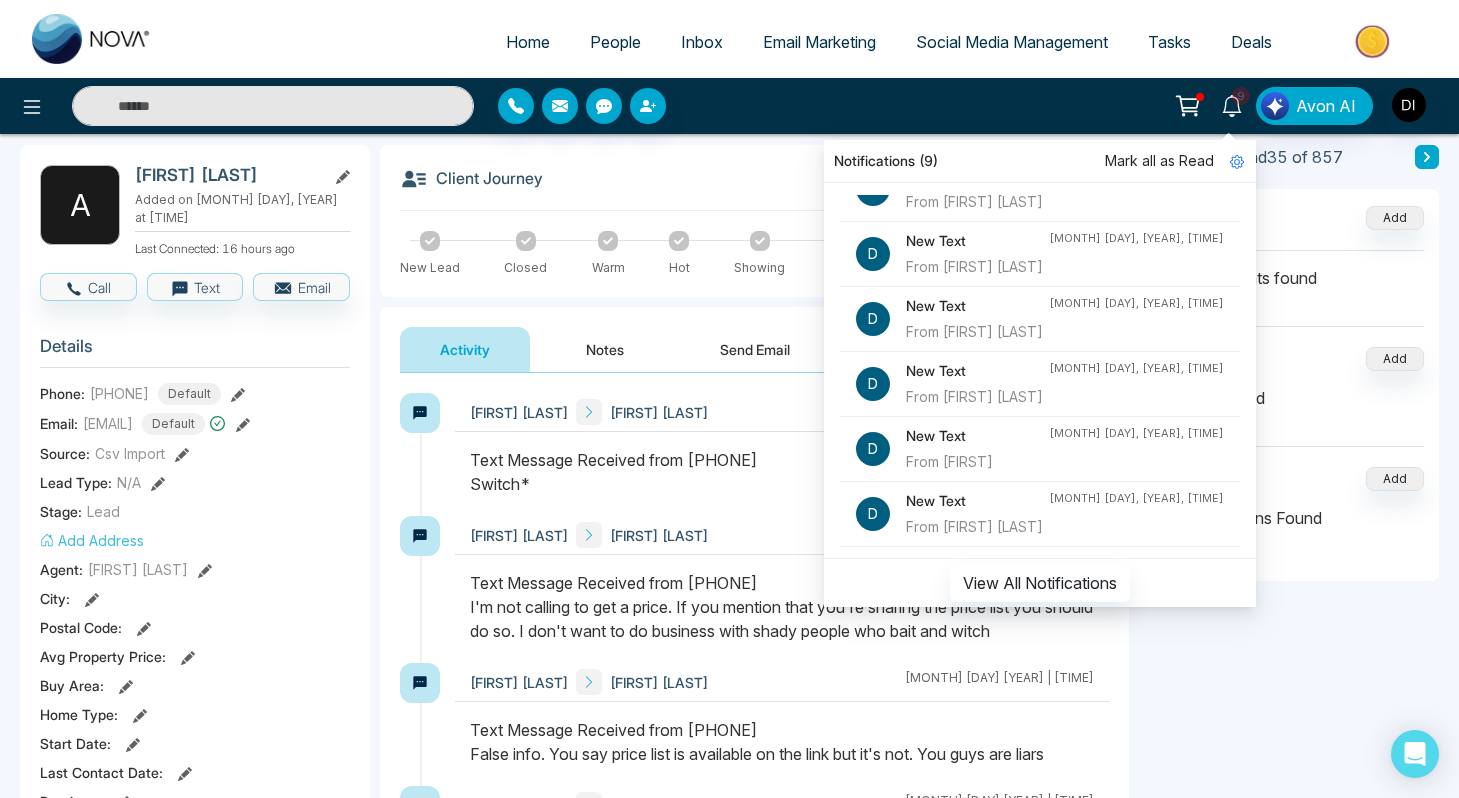 scroll, scrollTop: 189, scrollLeft: 0, axis: vertical 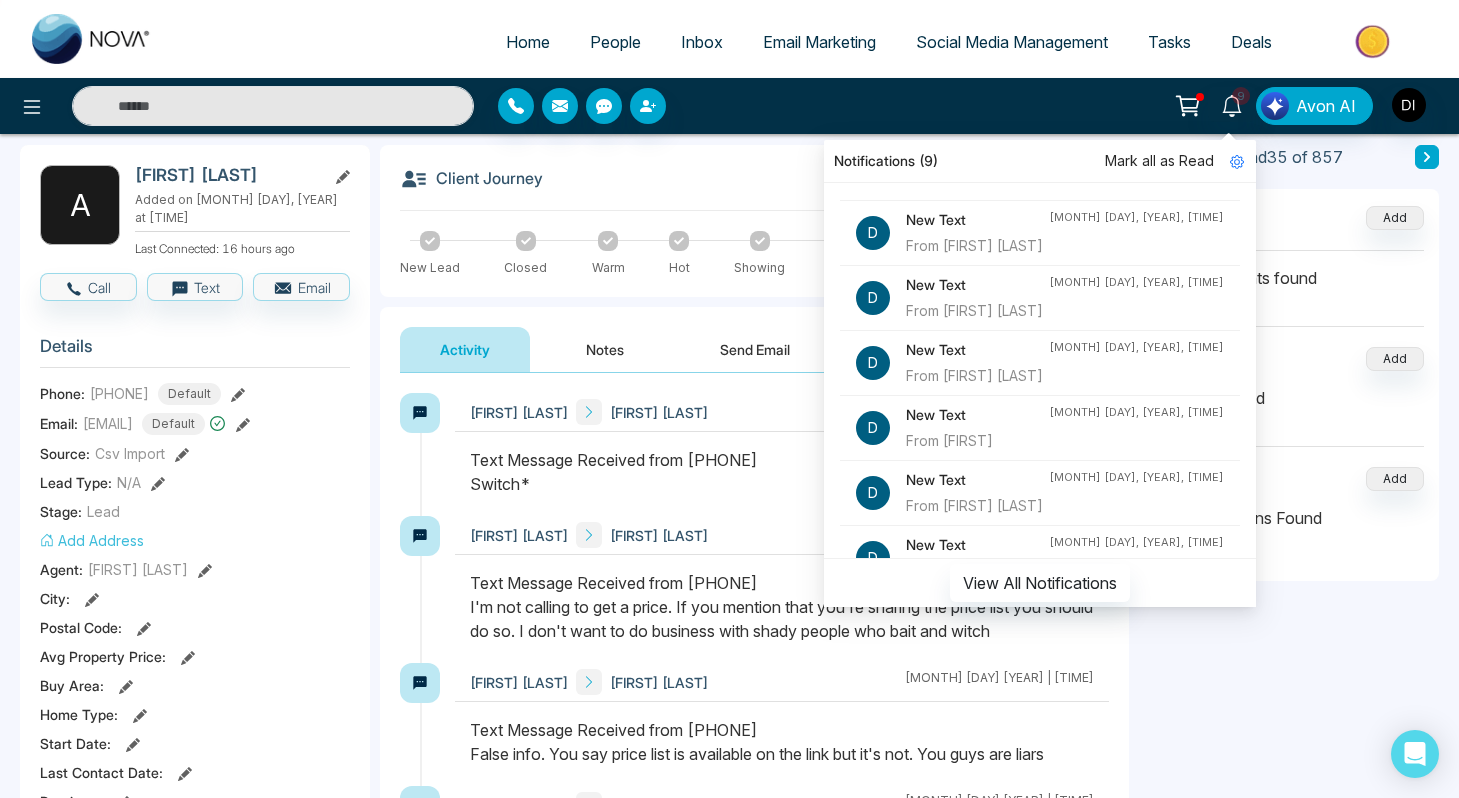click on "From [FIRST] [LAST]" at bounding box center (977, 376) 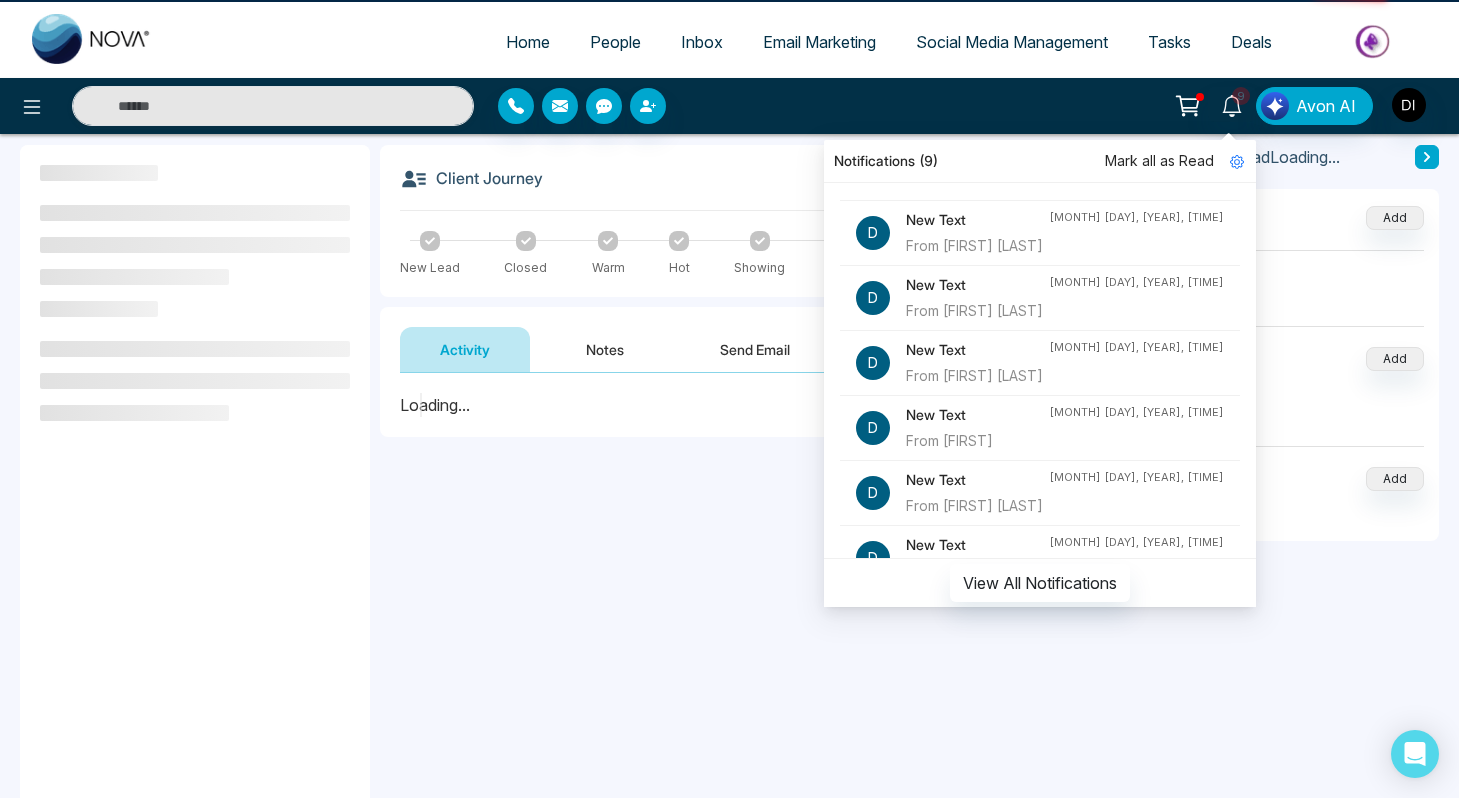 scroll, scrollTop: 0, scrollLeft: 0, axis: both 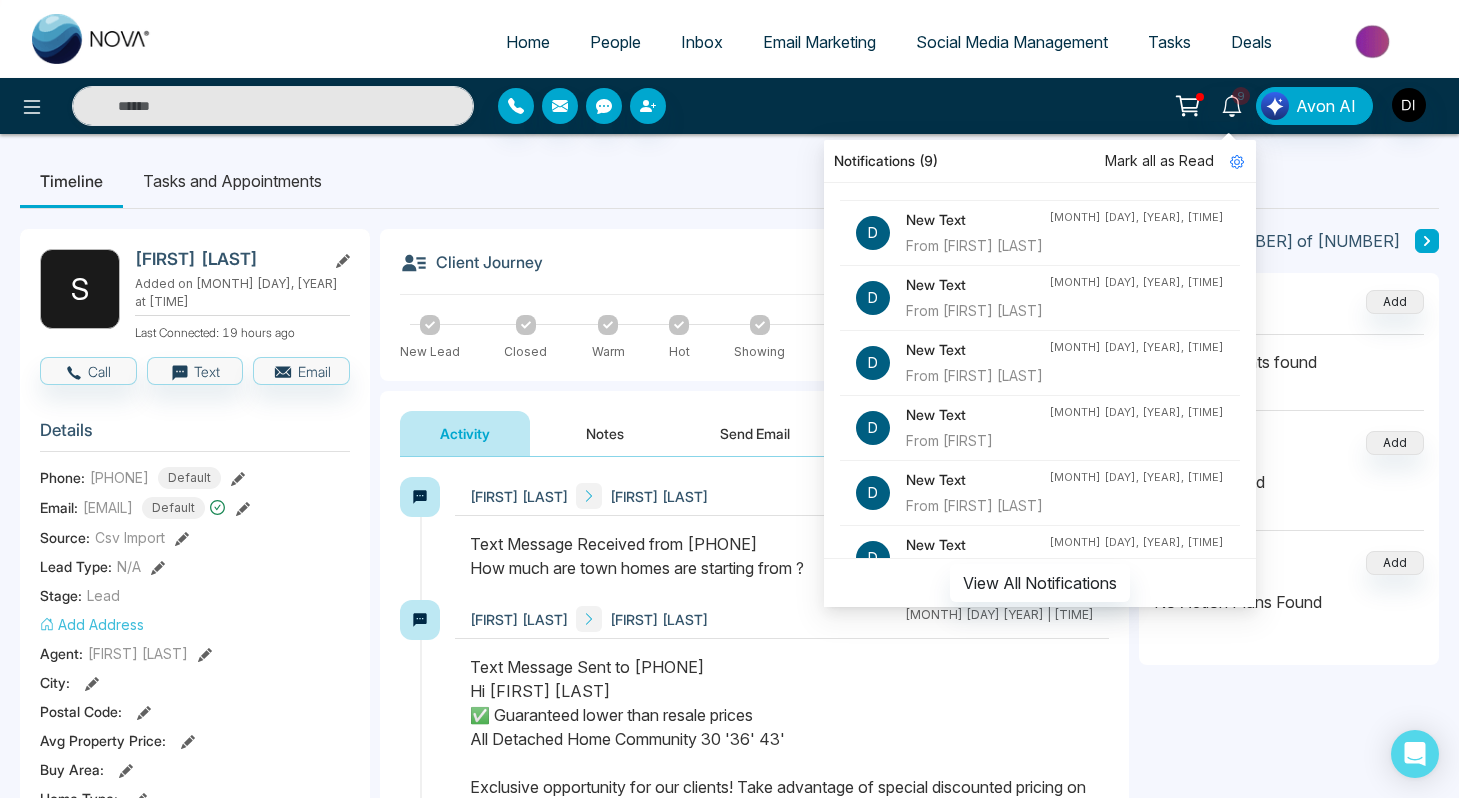 click on "Text Message Sent to [PHONE] Hi [FIRST]
✅ Guaranteed lower than resale prices
All Detached Home Community 30 '36' 43'
Exclusive opportunity for our clients! Take advantage of special discounted pricing on the last few lots of detached homes in Milton.
✅ Limited availability – these won’t last!
✅ Save thousands with just one meeting
https://conta.cc/4kD1Js6
📞 Contact [FIRST] ([TEAM] [LAST])  today: [PHONE]" at bounding box center (782, 811) 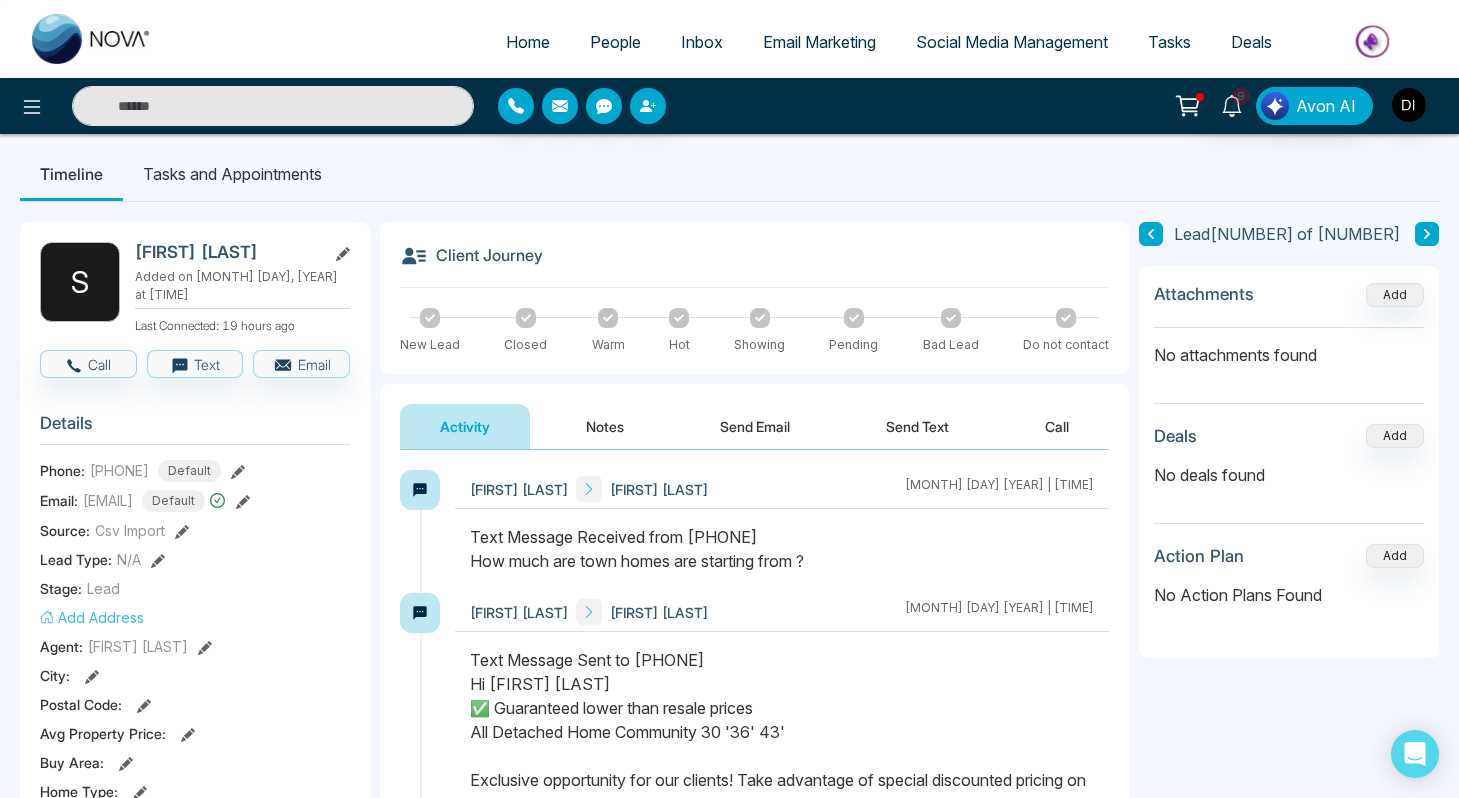 scroll, scrollTop: 9, scrollLeft: 0, axis: vertical 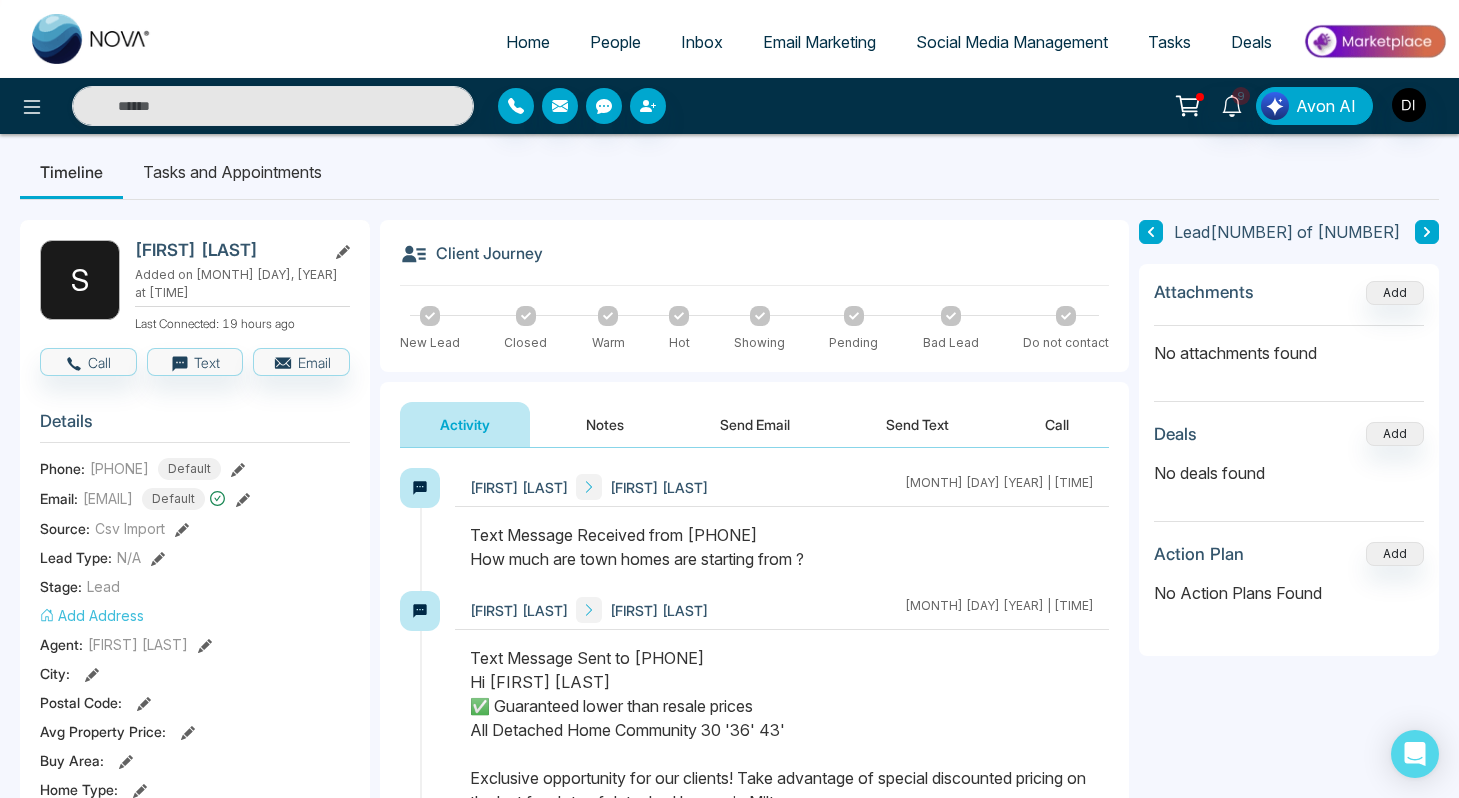 drag, startPoint x: 704, startPoint y: 534, endPoint x: 809, endPoint y: 538, distance: 105.076164 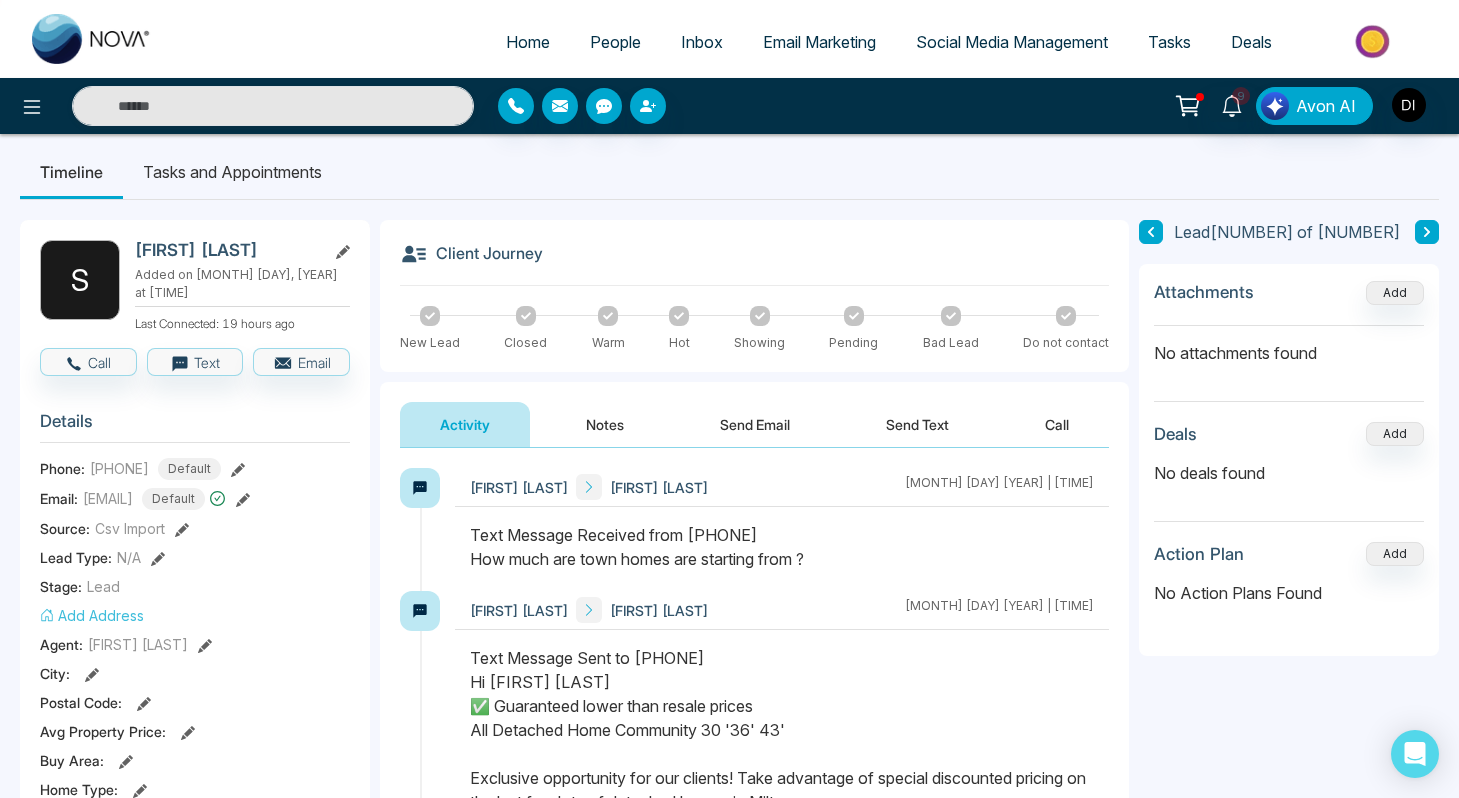 click on "Text Message Received from [PHONE]  How much are town homes are starting from ?" at bounding box center (782, 547) 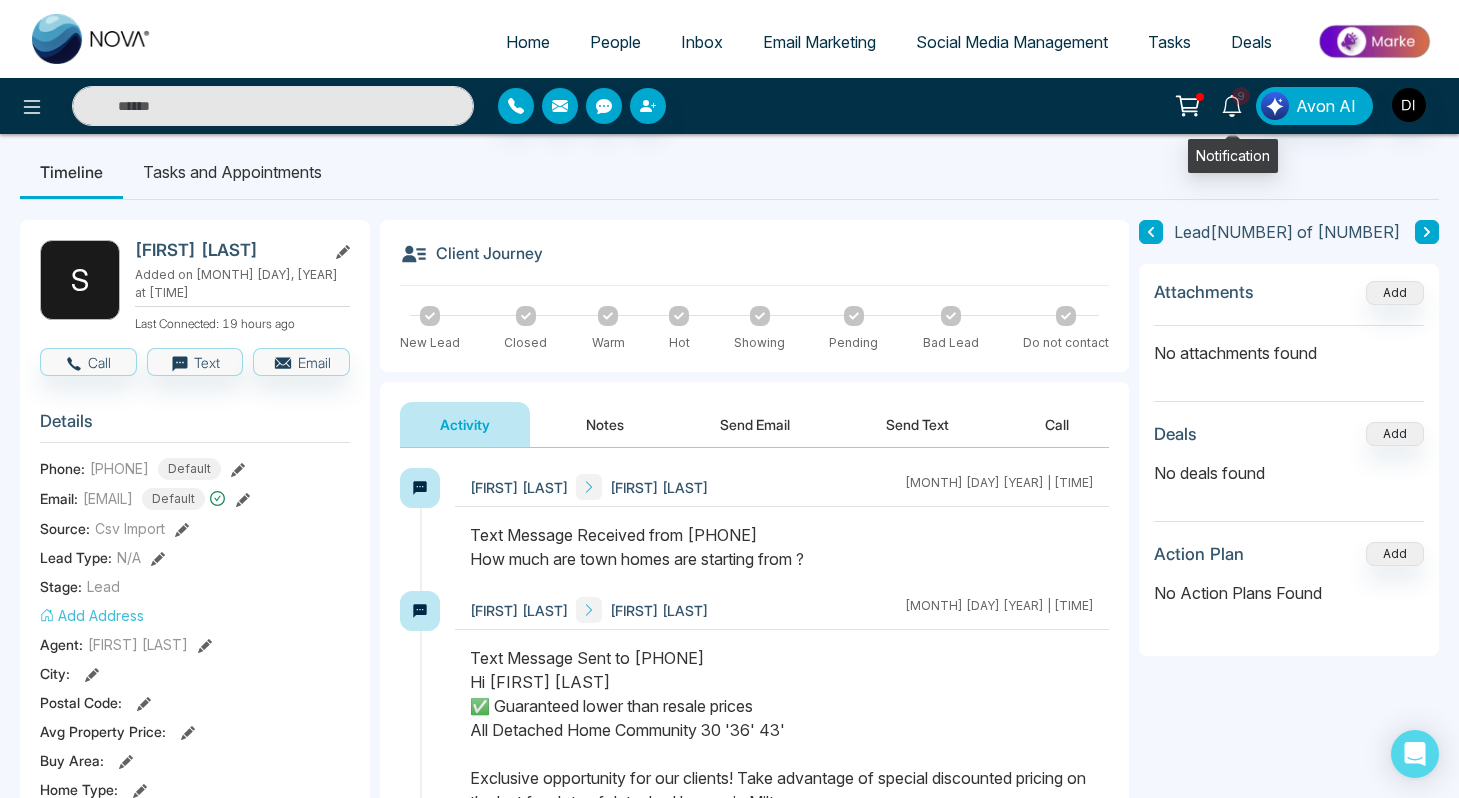 click on "9" at bounding box center [1241, 96] 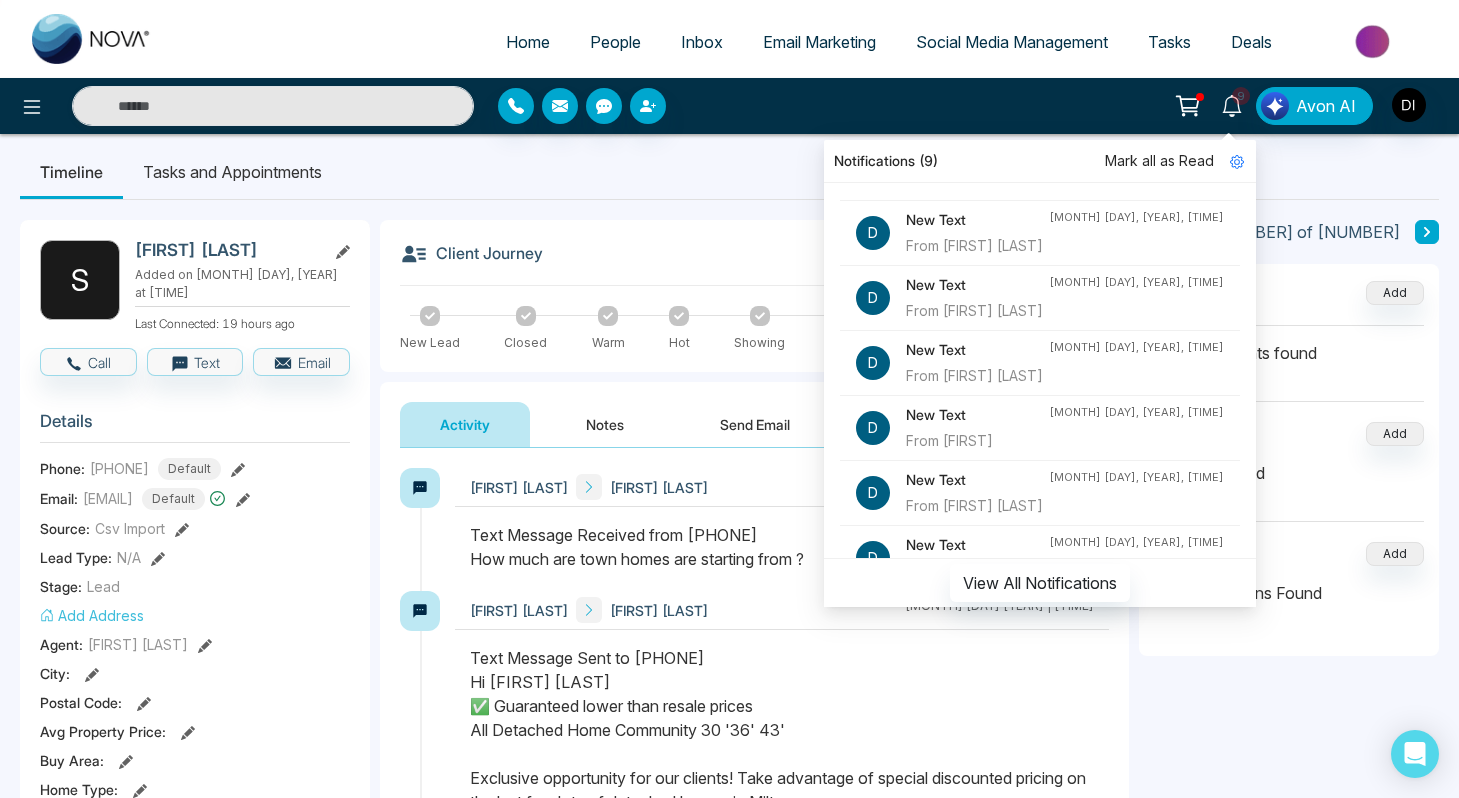 scroll, scrollTop: 207, scrollLeft: 0, axis: vertical 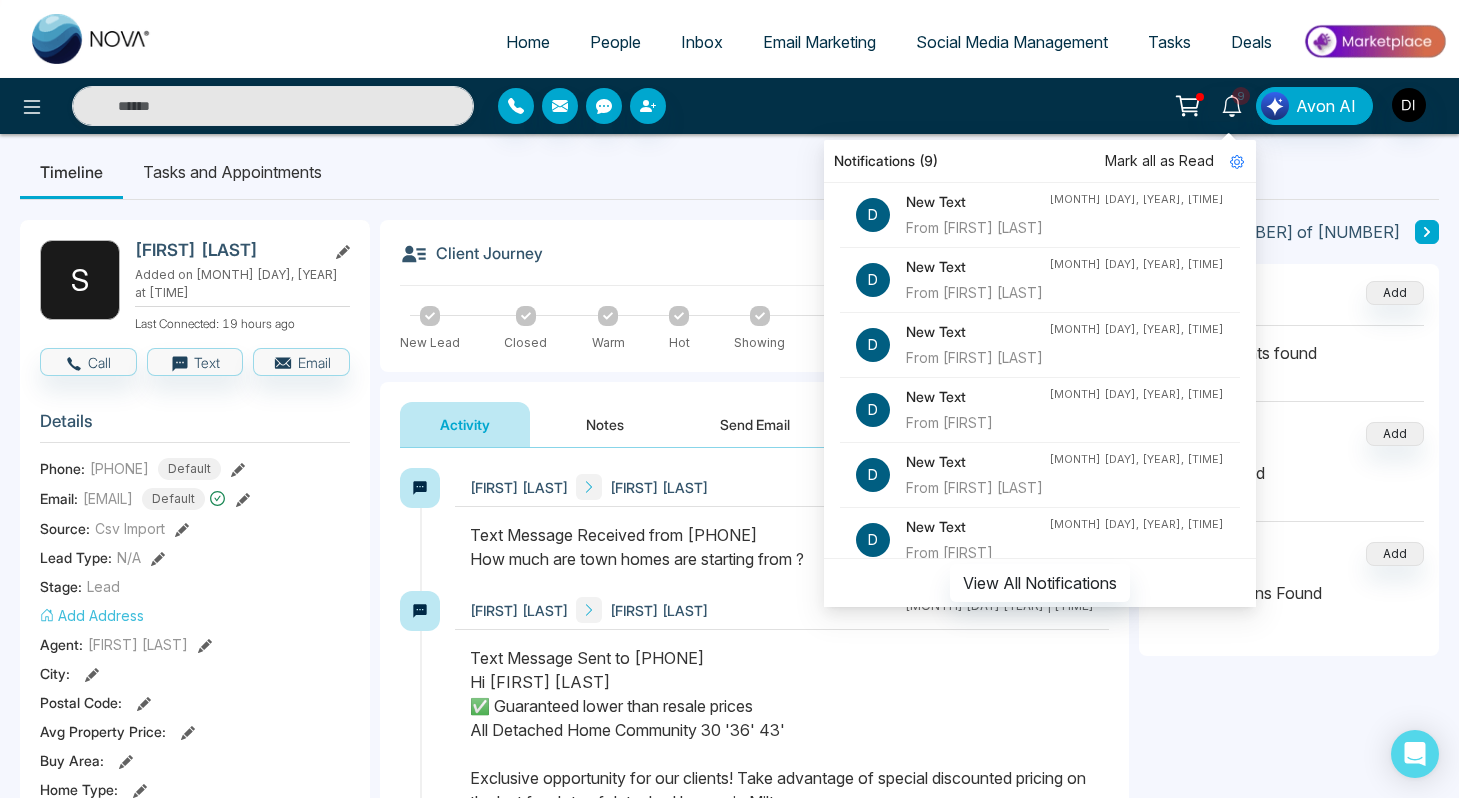 click on "From [FIRST]" at bounding box center [977, 423] 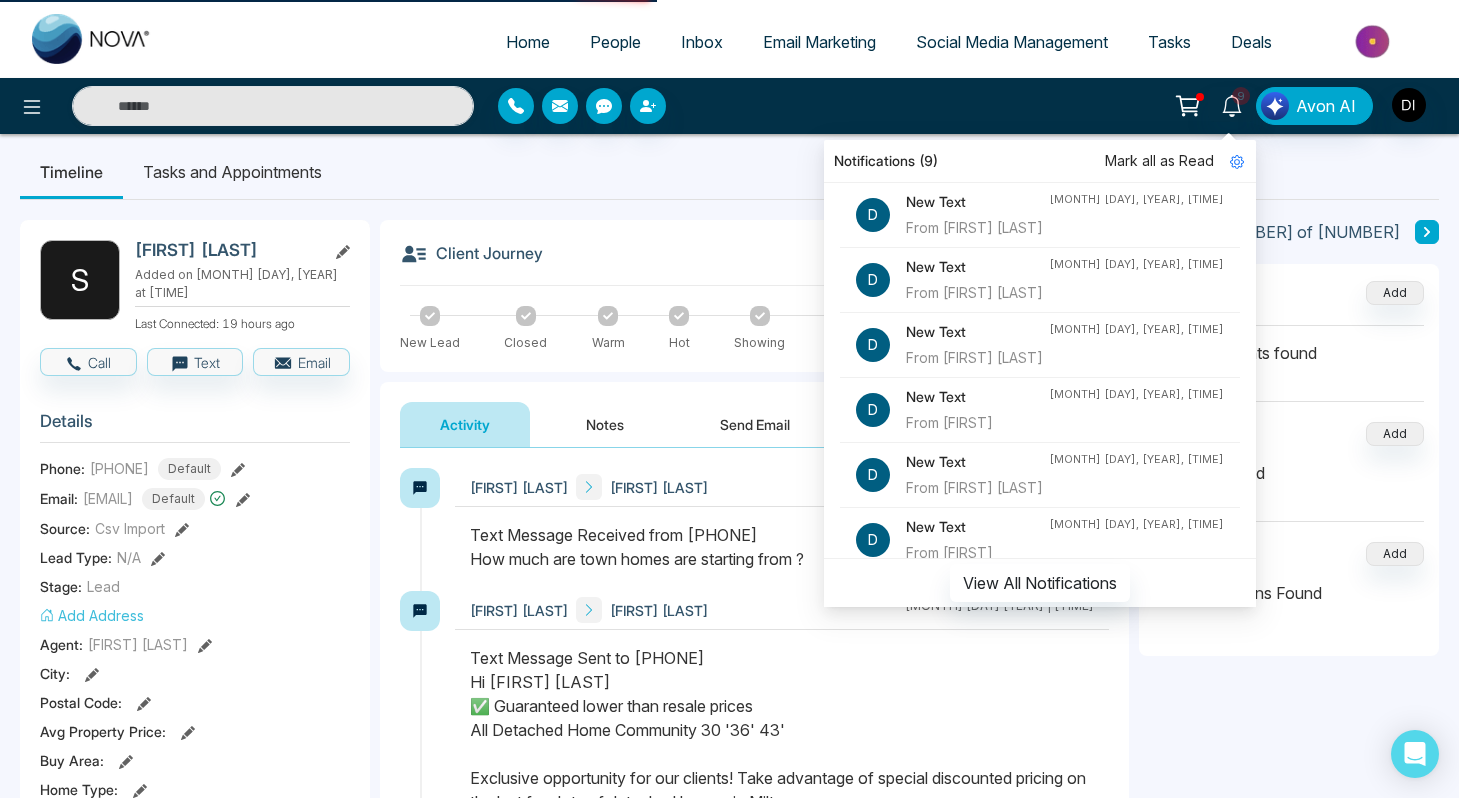 scroll, scrollTop: 0, scrollLeft: 0, axis: both 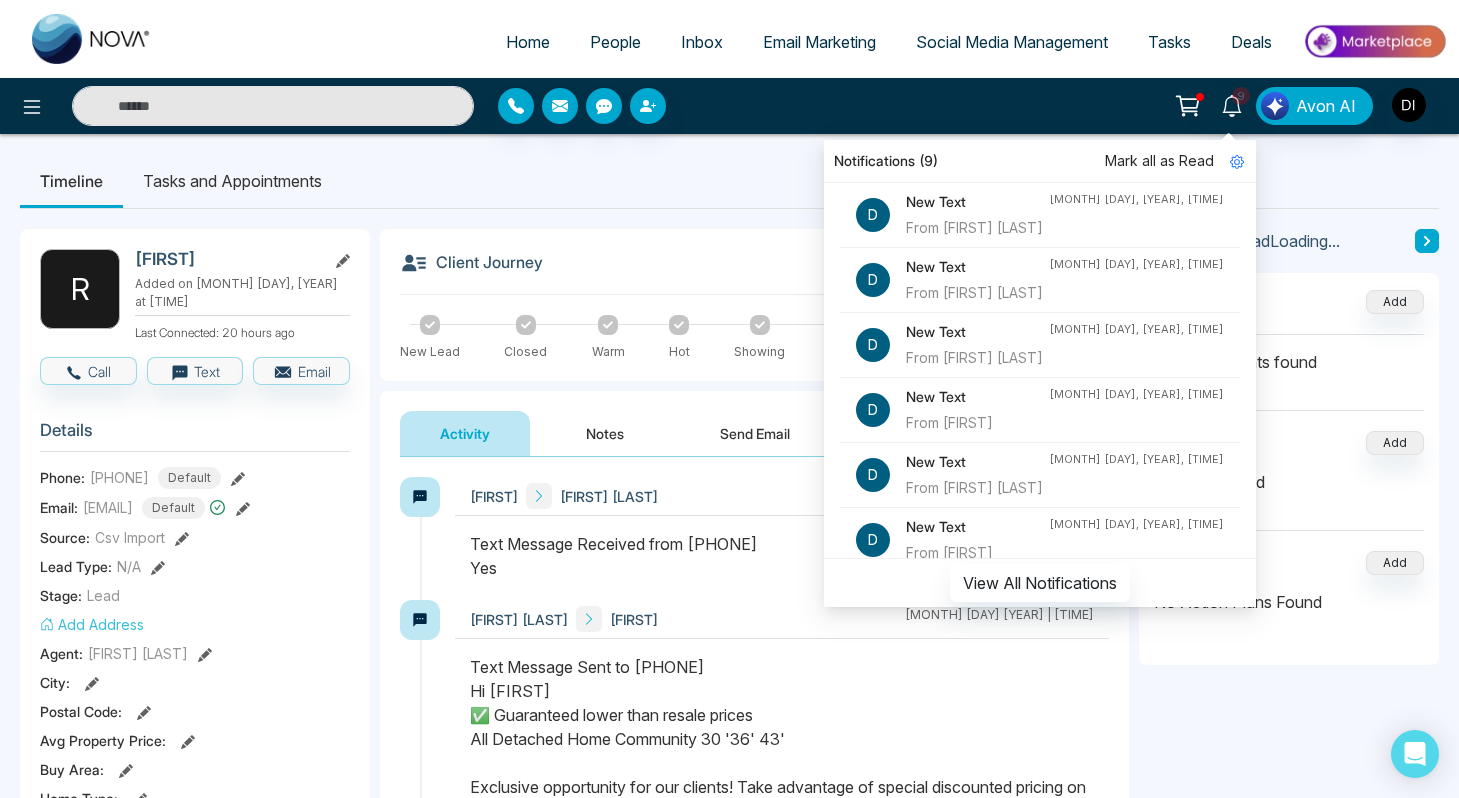 click on "Text Message Sent to [PHONE] Hi [FIRST]
✅ Guaranteed lower than resale prices
All Detached Home Community 30 '36' 43'
Exclusive opportunity for our clients! Take advantage of special discounted pricing on the last few lots of detached homes in Milton.
✅ Limited availability – these won’t last!
✅ Save thousands with just one meeting
https://conta.cc/4kD1Js6
📞 Contact [FIRST] ([TEAM] [LAST])  today: [PHONE]" at bounding box center (782, 811) 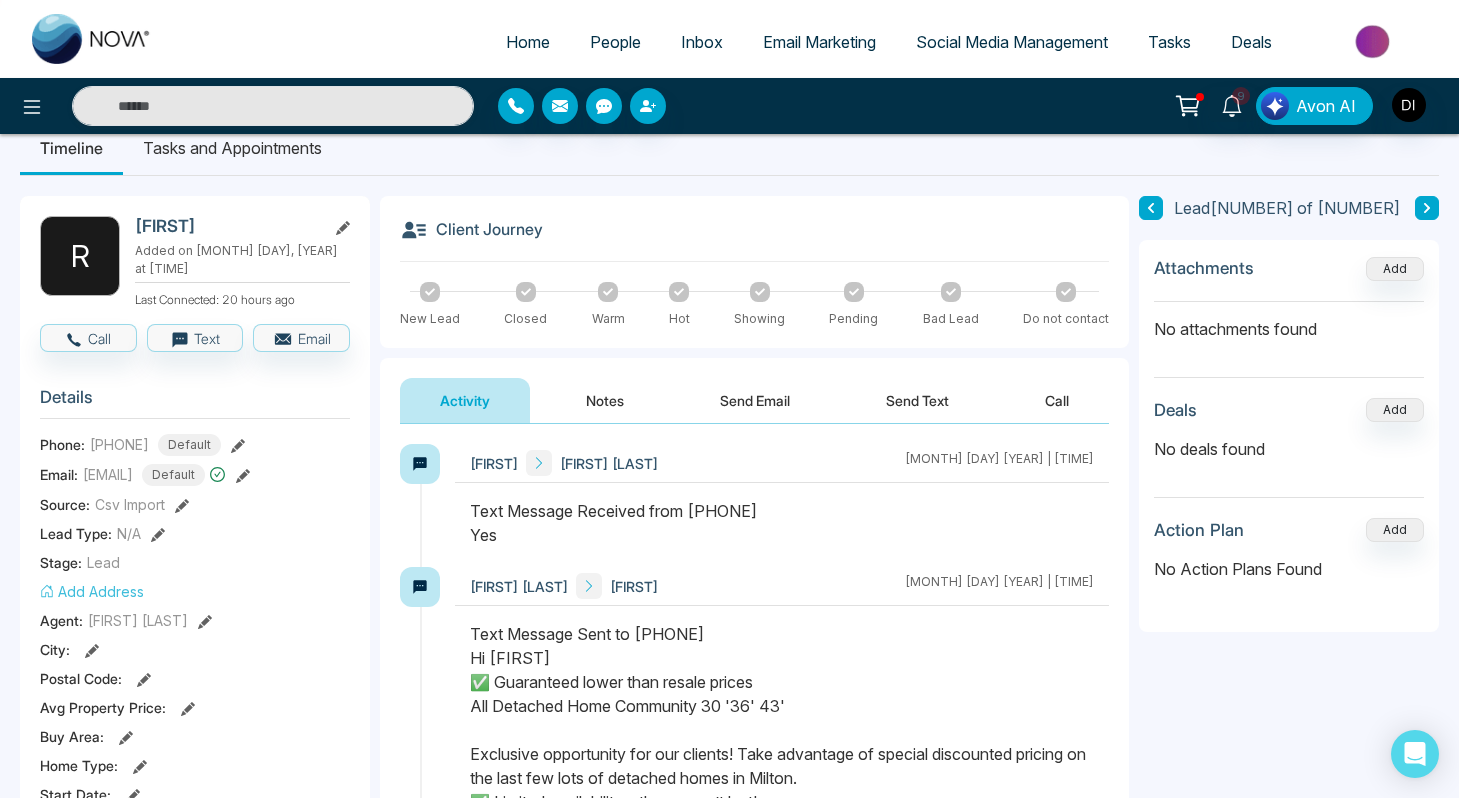 scroll, scrollTop: 0, scrollLeft: 0, axis: both 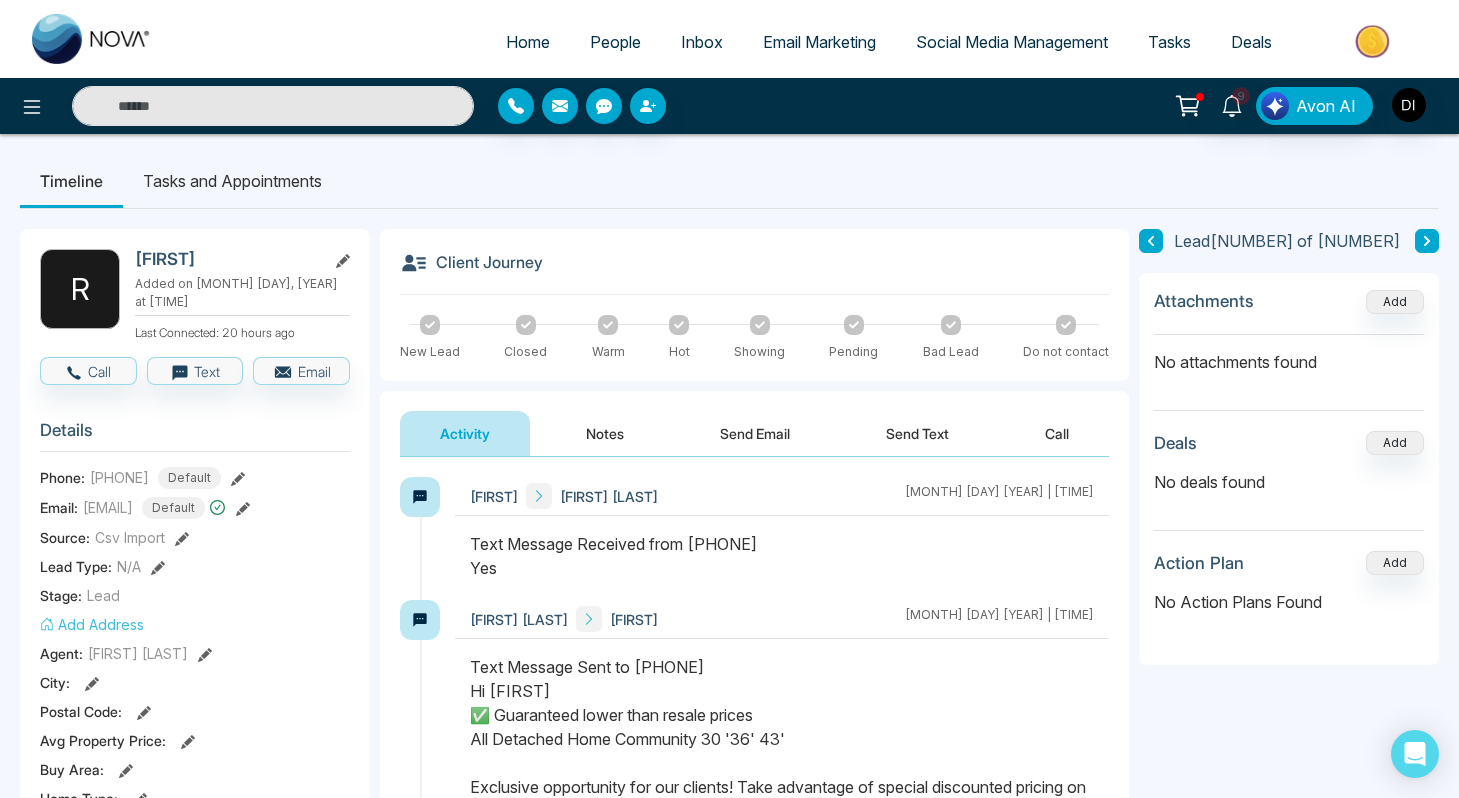 drag, startPoint x: 701, startPoint y: 548, endPoint x: 819, endPoint y: 549, distance: 118.004234 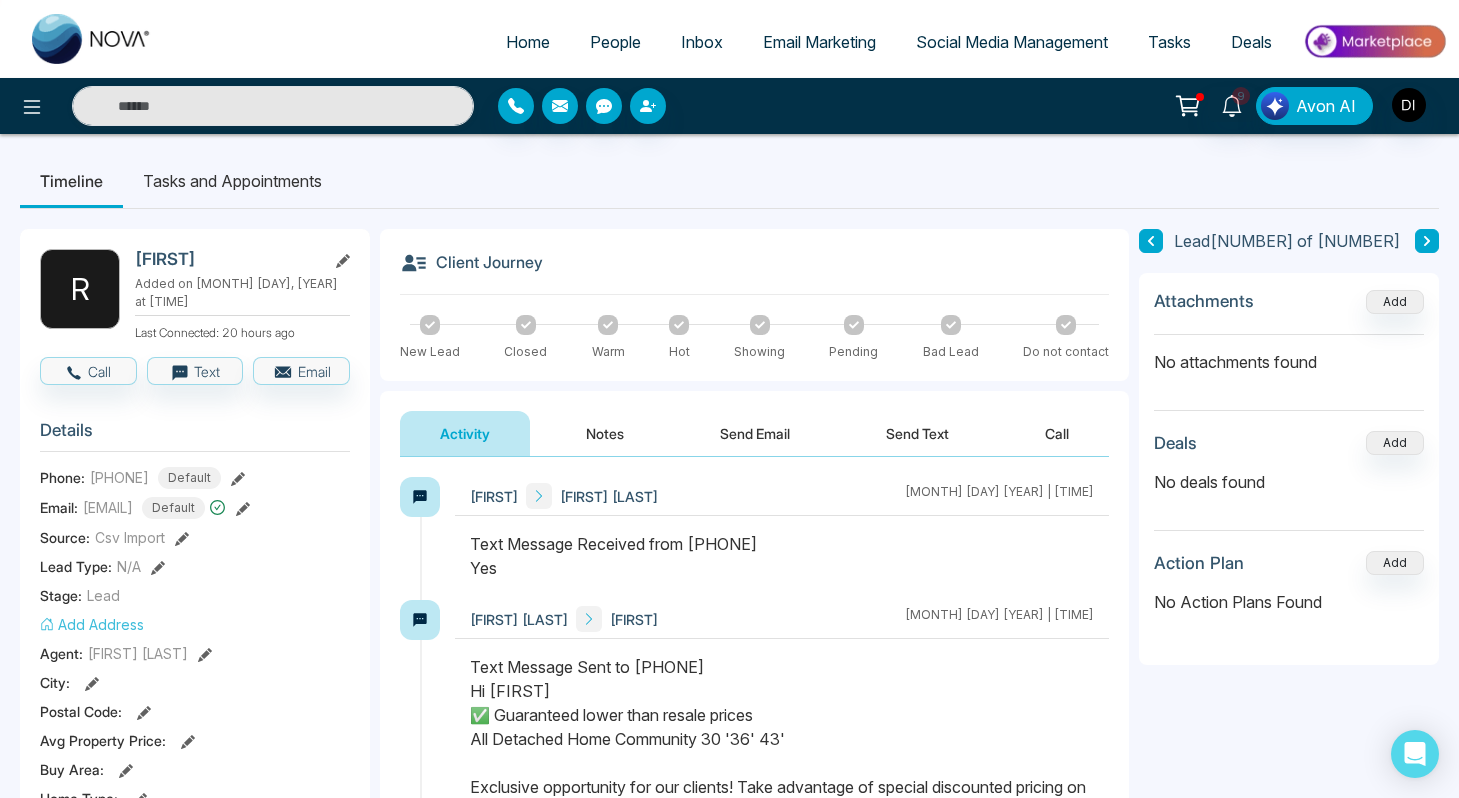 click on "Text Message Received from [PHONE]  Yes" at bounding box center [782, 556] 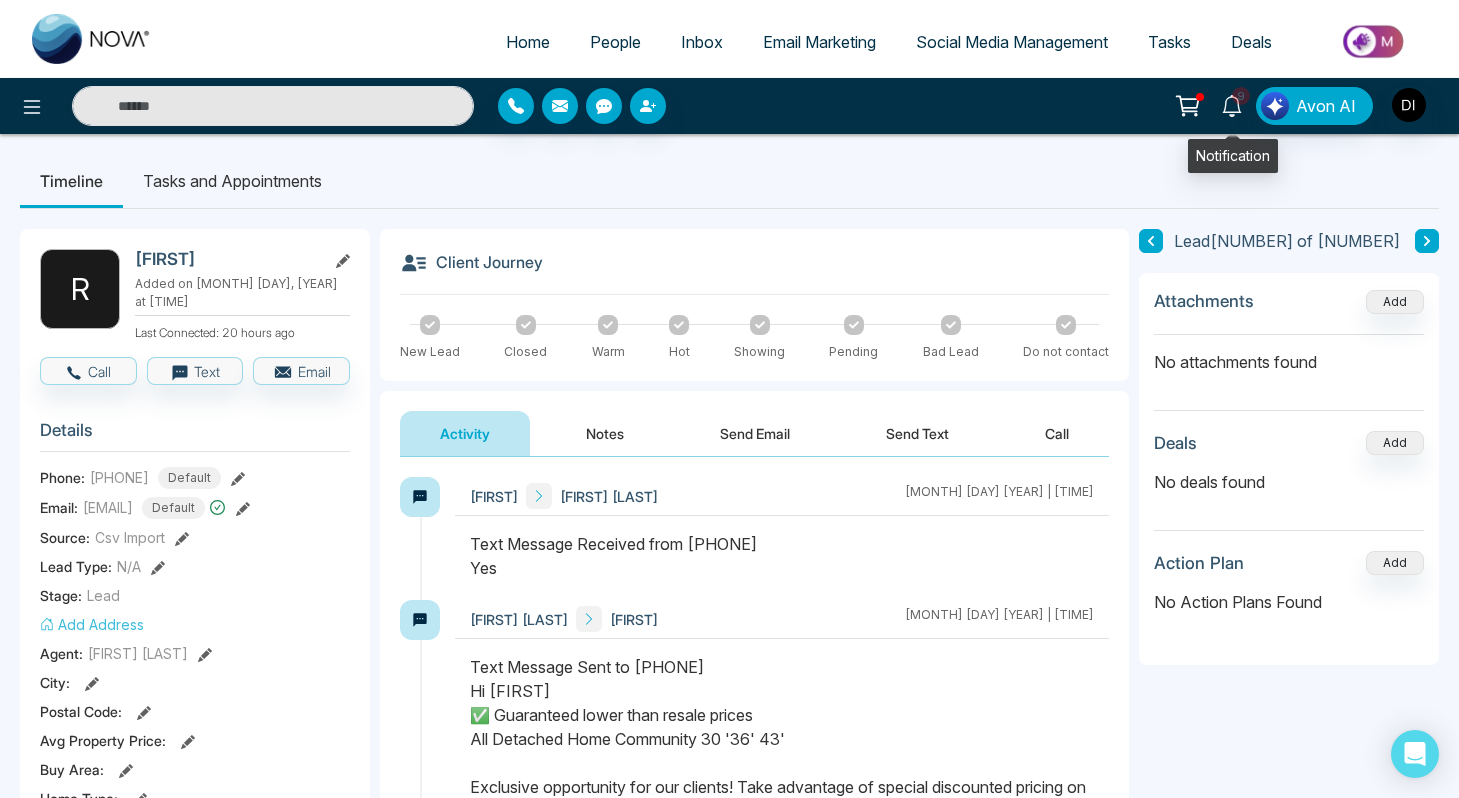 click 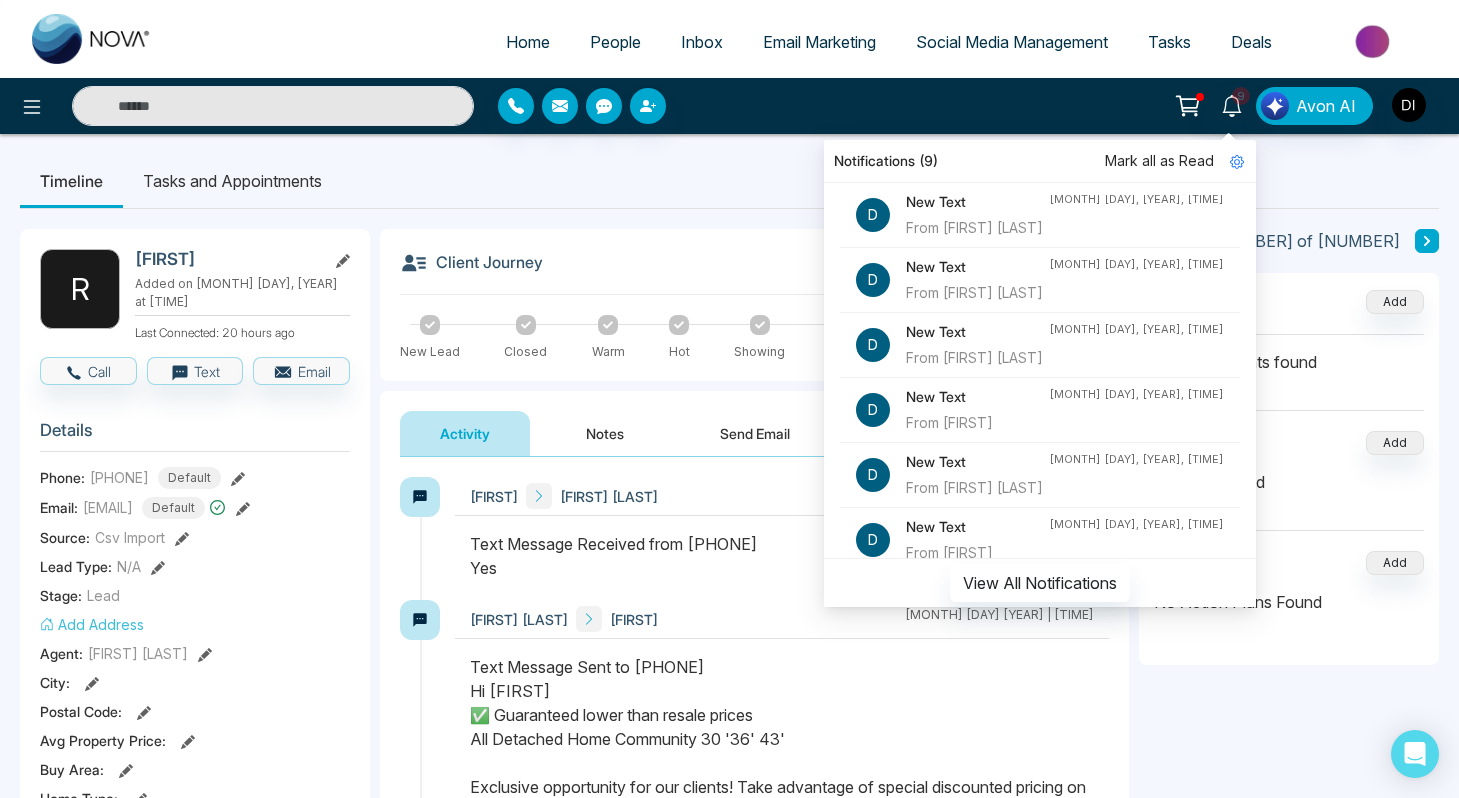 click on "From [FIRST] [LAST]" at bounding box center (977, 488) 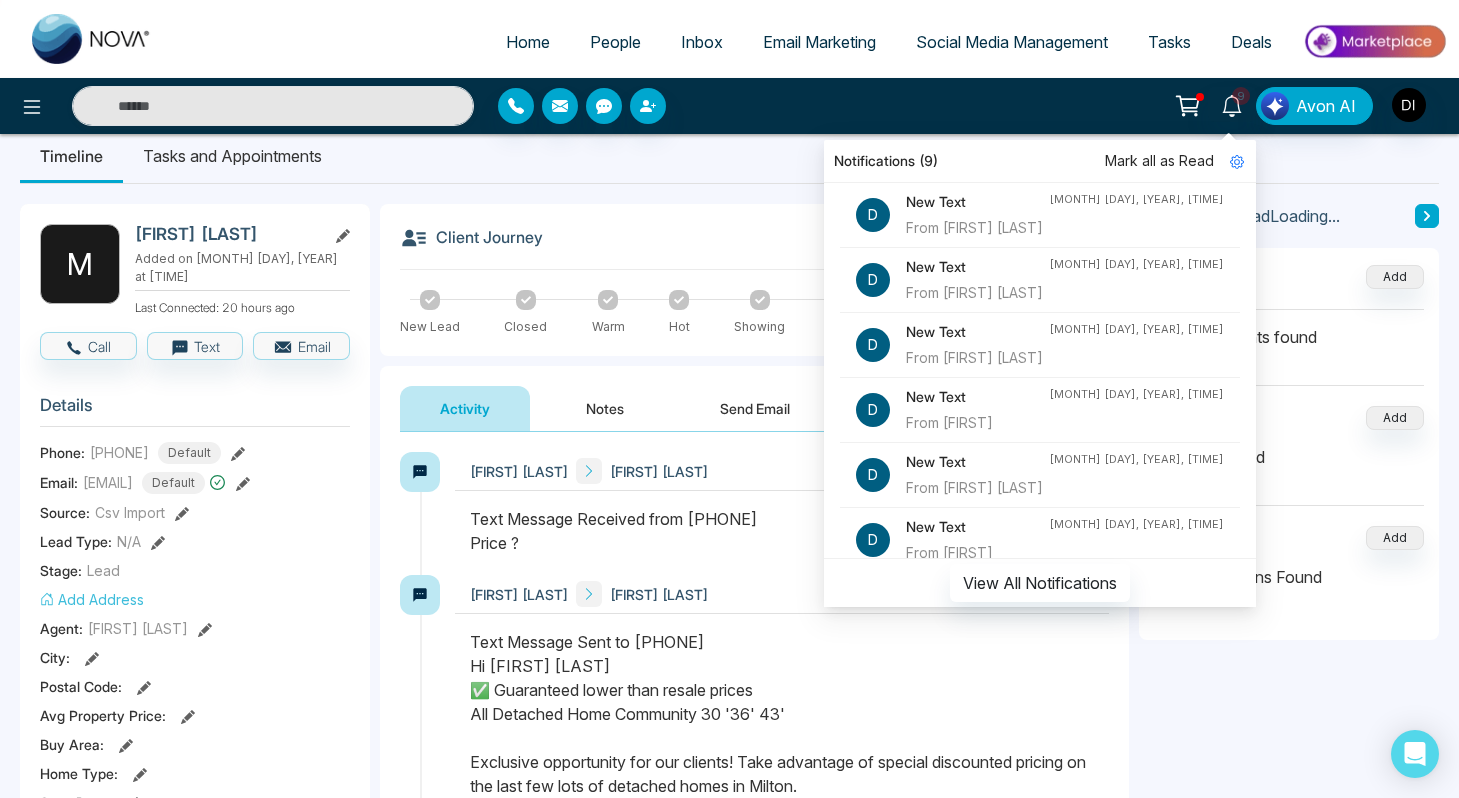 scroll, scrollTop: 22, scrollLeft: 0, axis: vertical 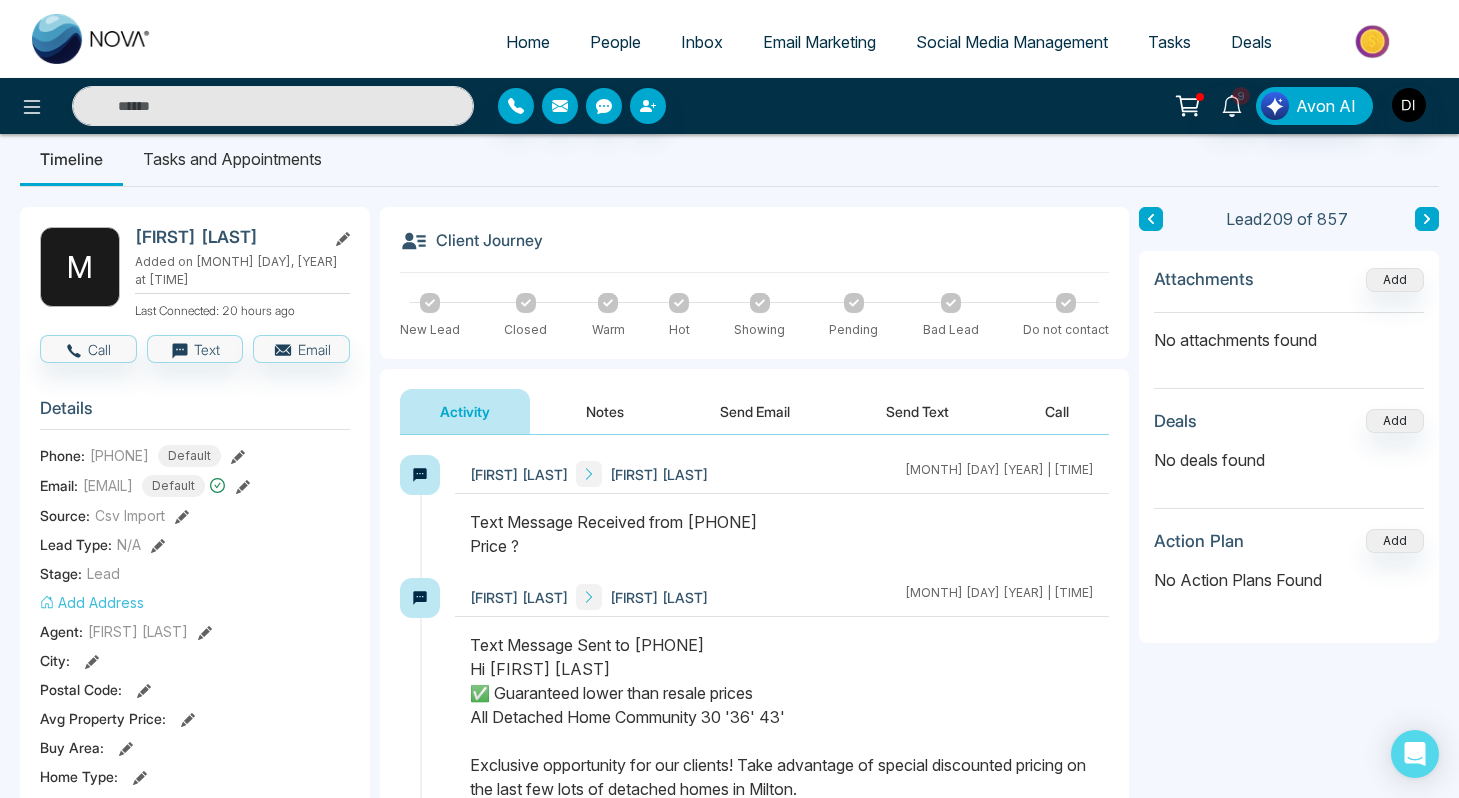 drag, startPoint x: 702, startPoint y: 525, endPoint x: 818, endPoint y: 520, distance: 116.10771 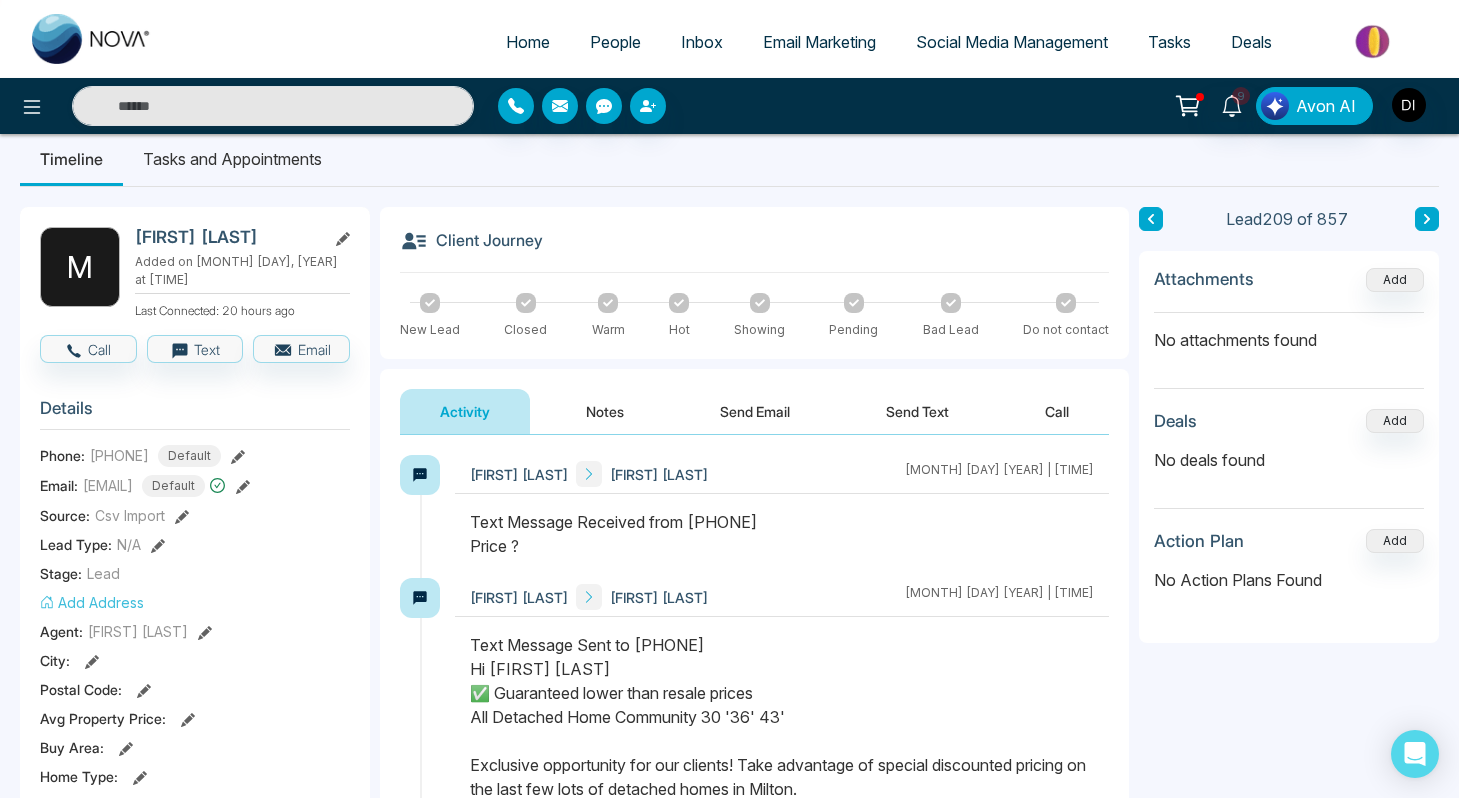 click on "Text Message Received from [PHONE]  Price ?" at bounding box center [782, 534] 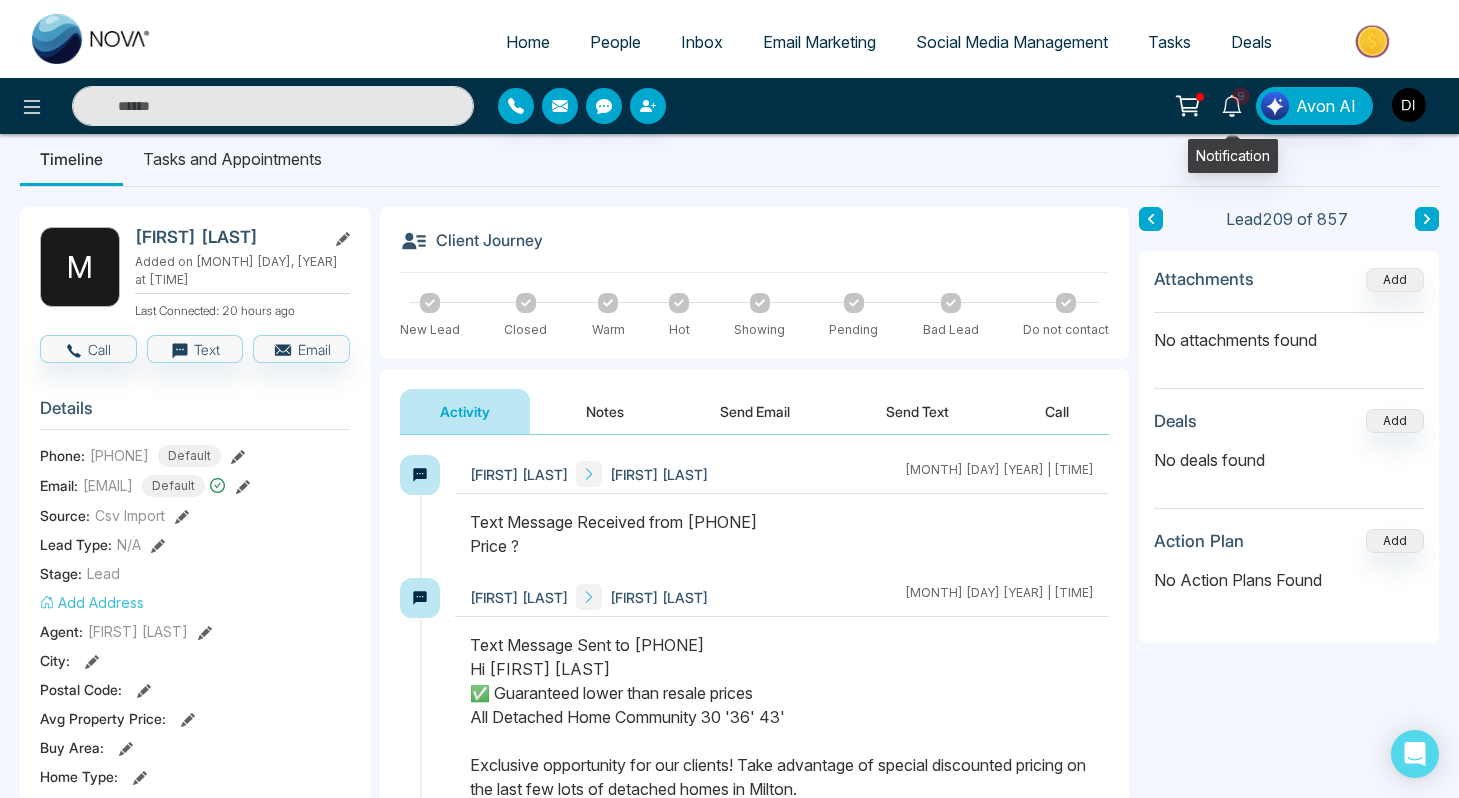 click 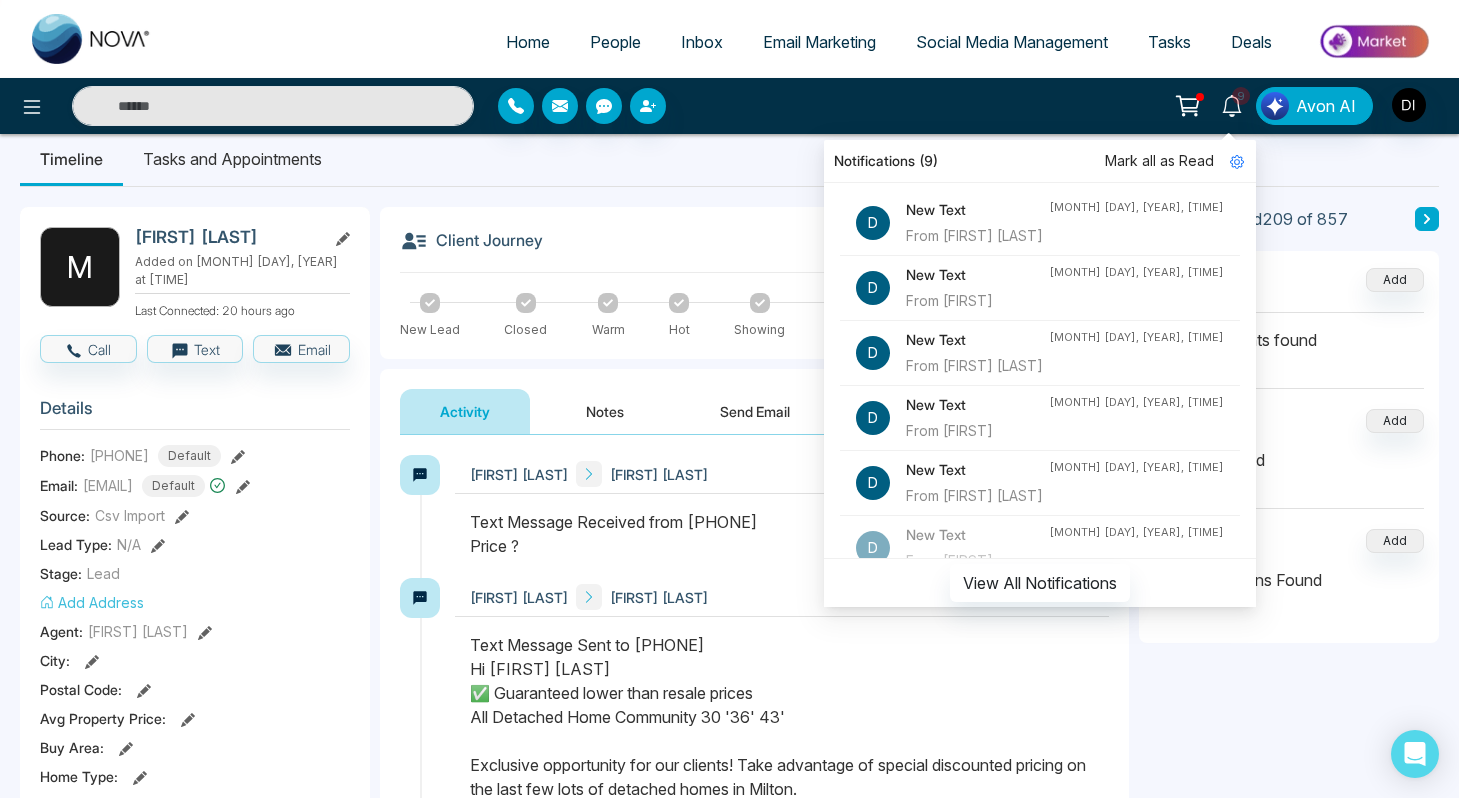 scroll, scrollTop: 328, scrollLeft: 0, axis: vertical 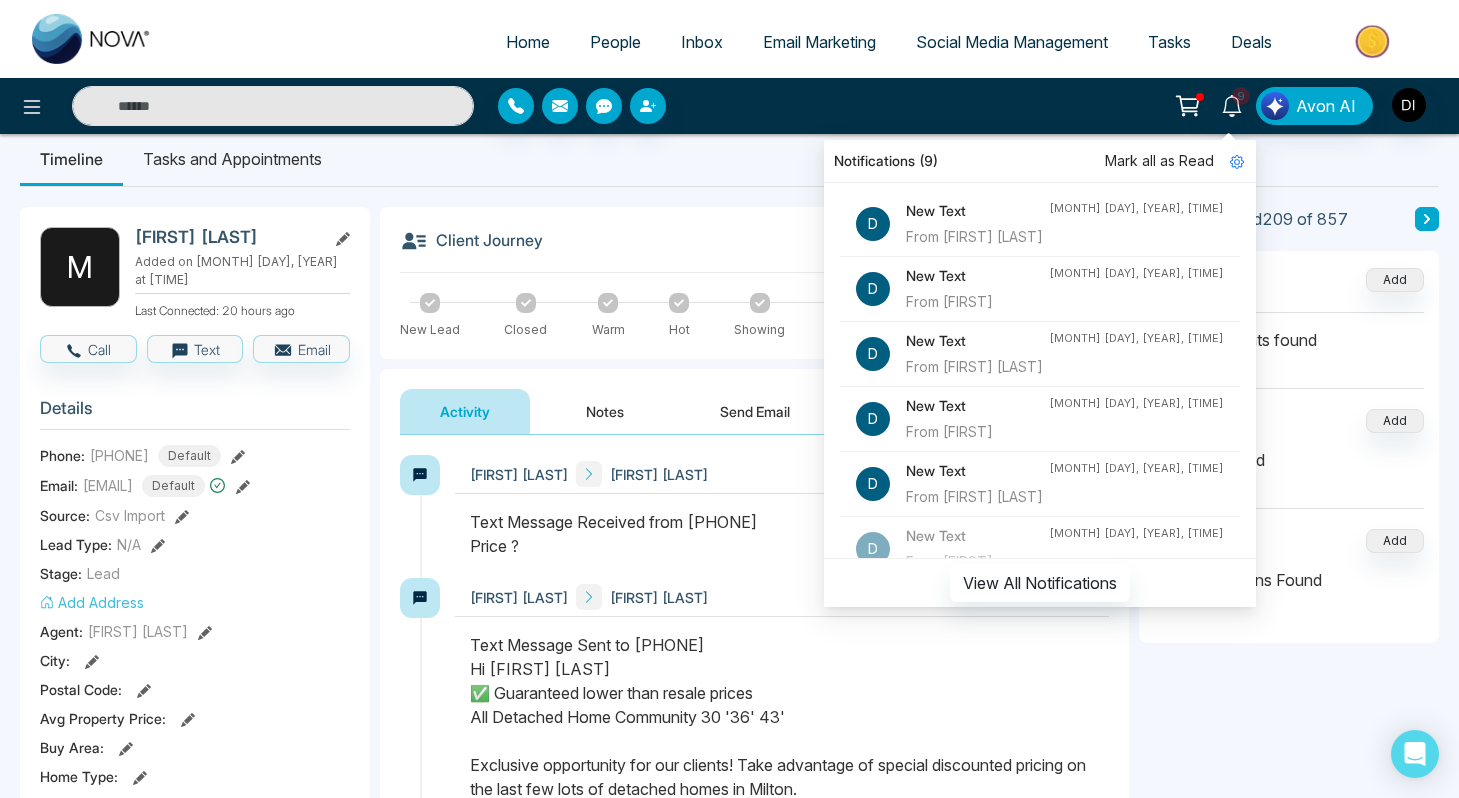 click on "From [FIRST]" at bounding box center [977, 432] 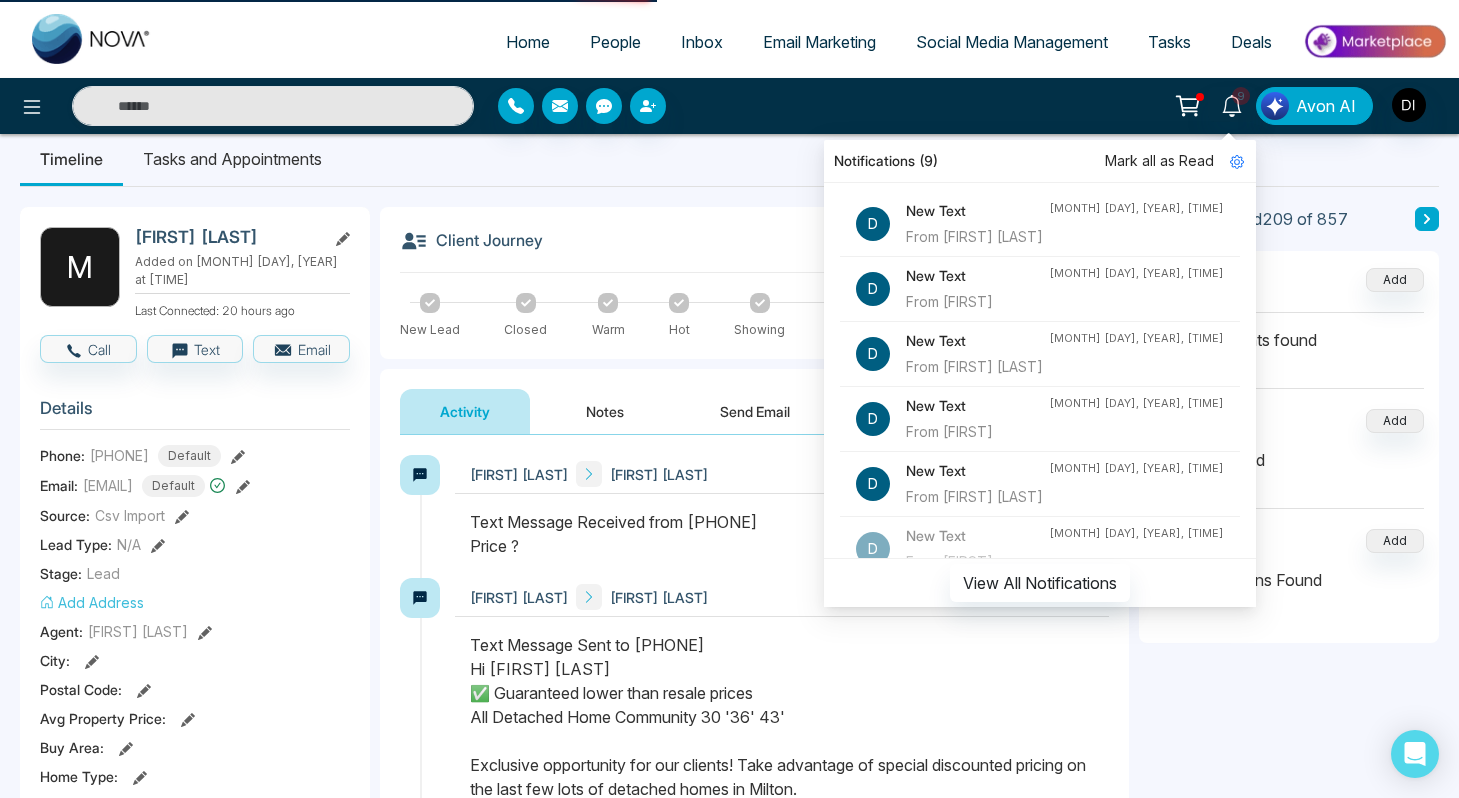 scroll, scrollTop: 0, scrollLeft: 0, axis: both 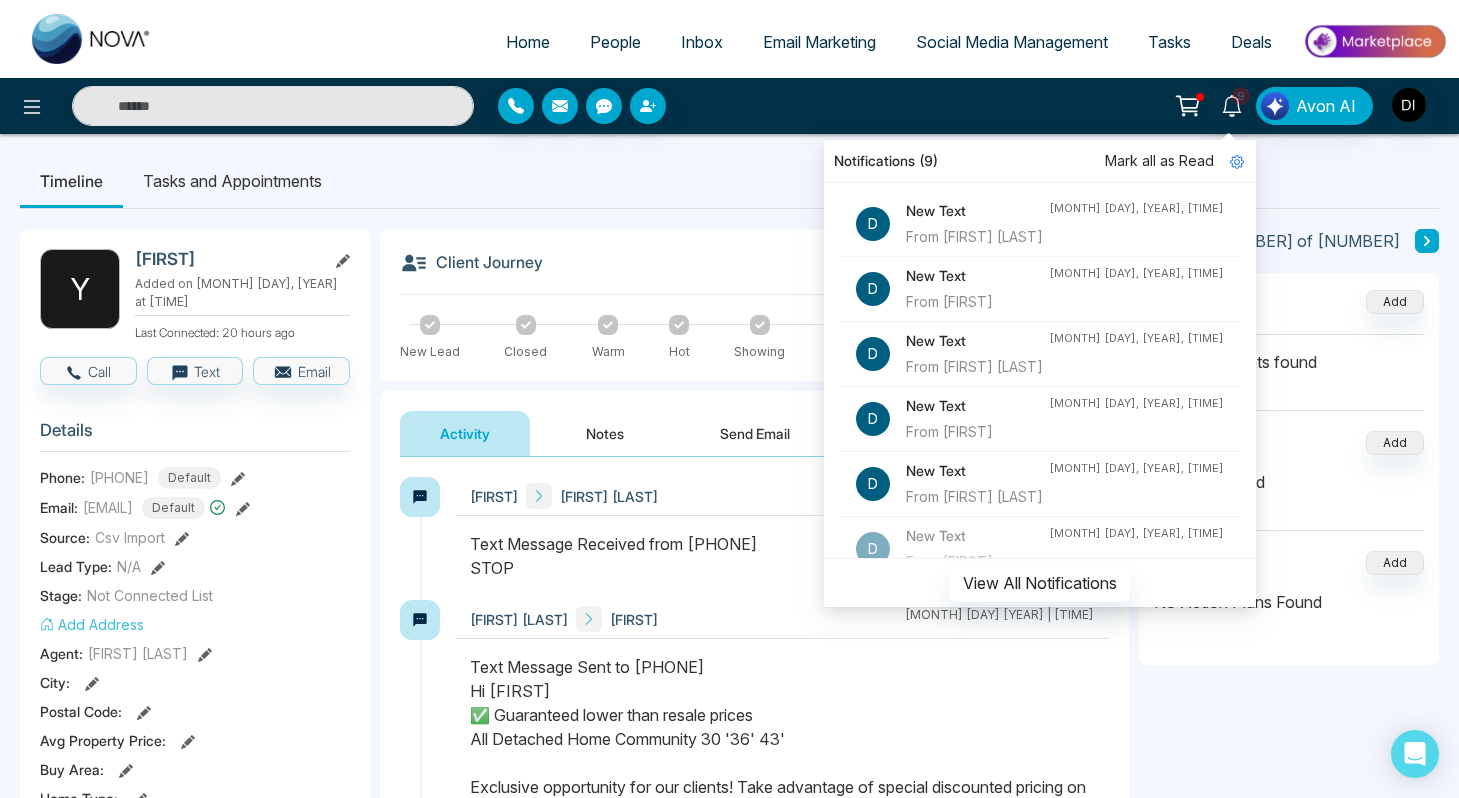 click on "New Text" at bounding box center (977, 471) 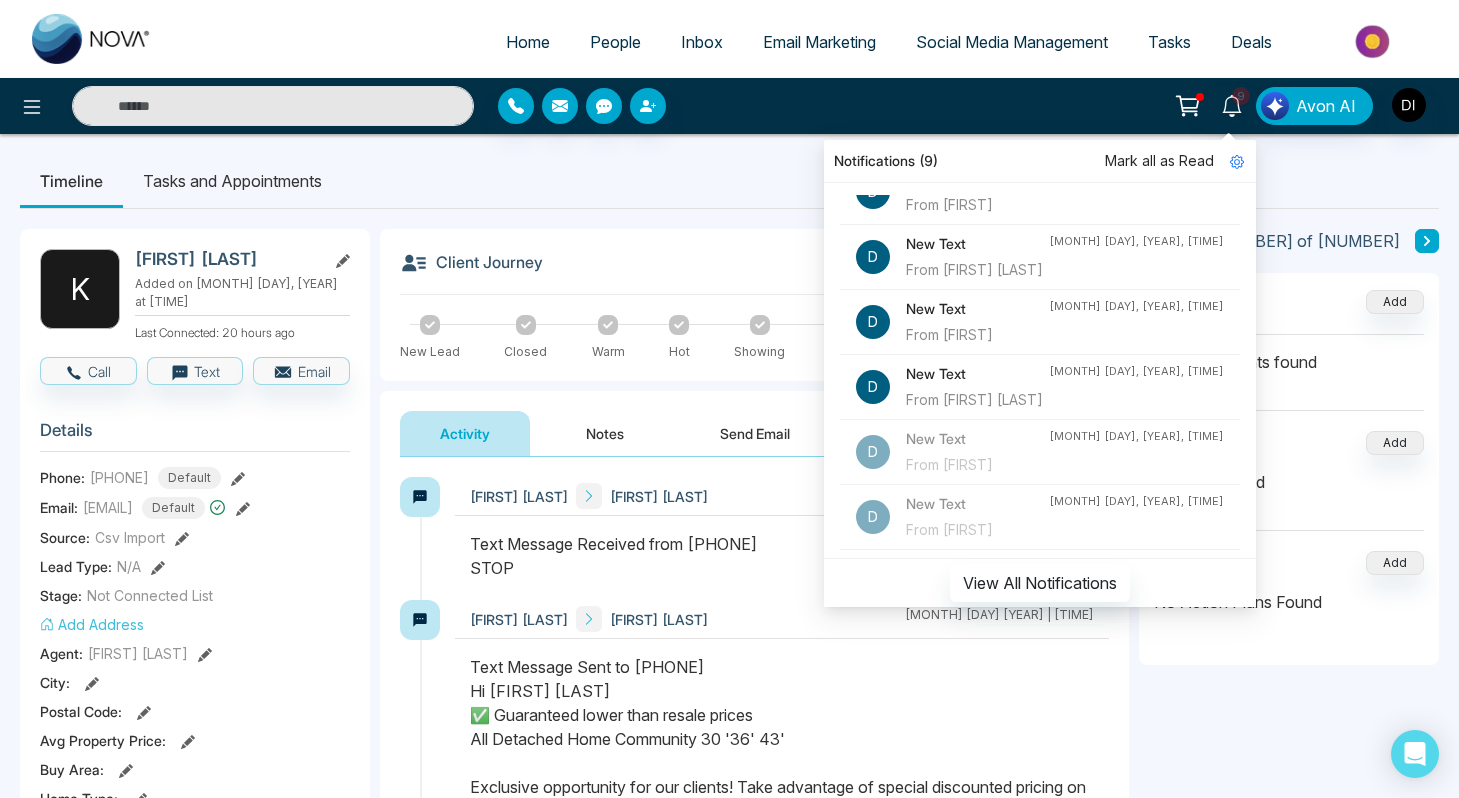 scroll, scrollTop: 424, scrollLeft: 0, axis: vertical 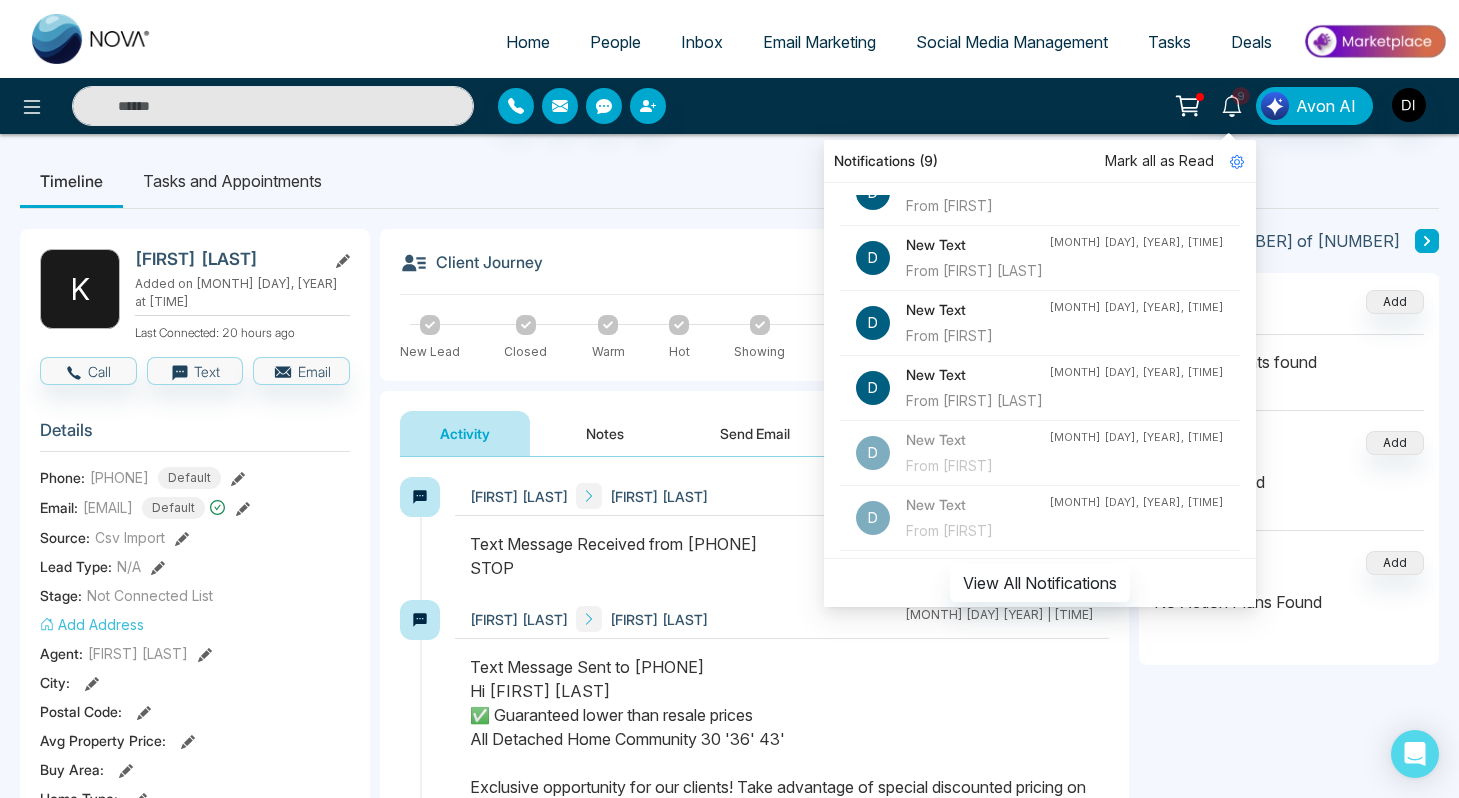 click on "From [FIRST]" at bounding box center [977, 466] 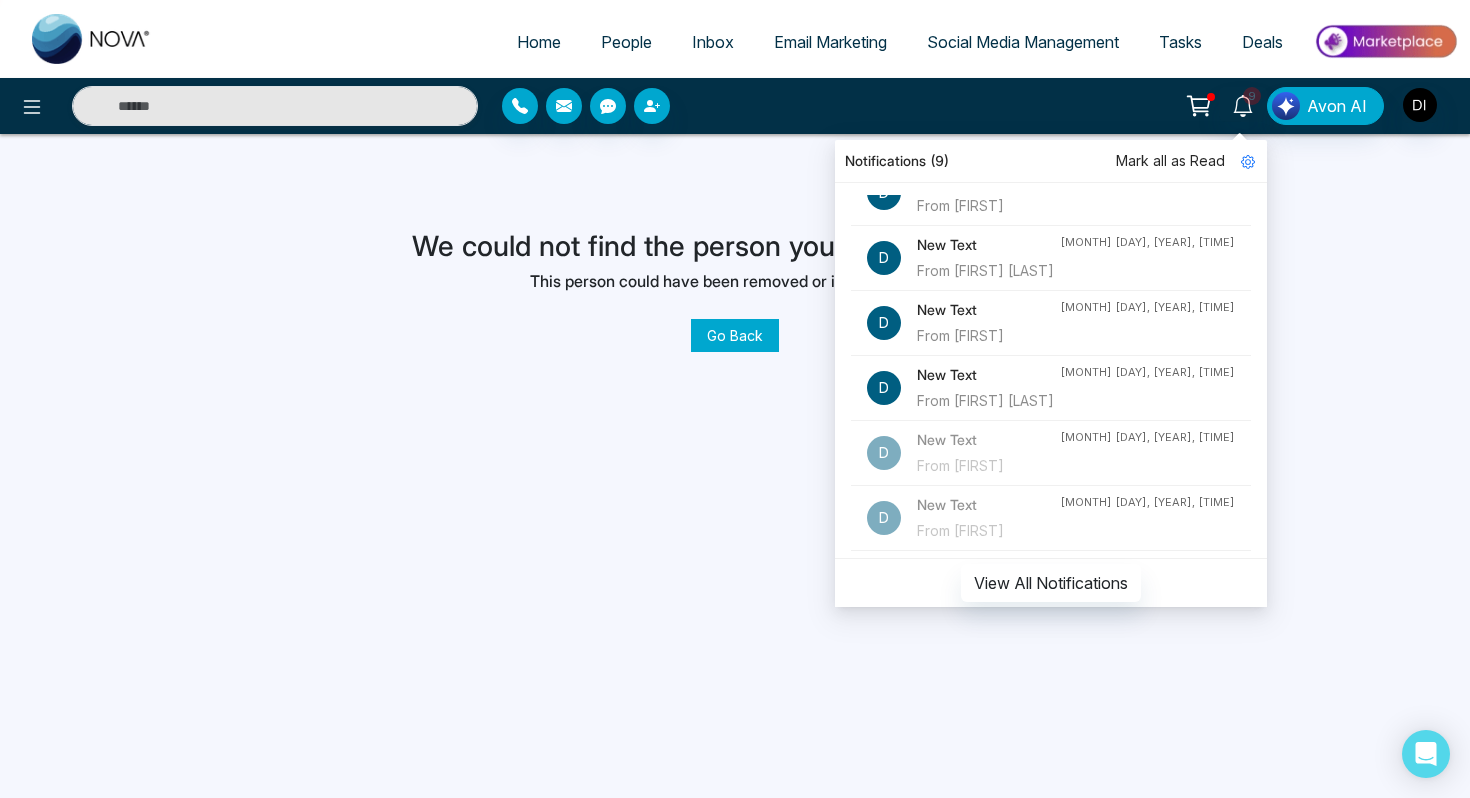 click on "New Text" at bounding box center [988, 375] 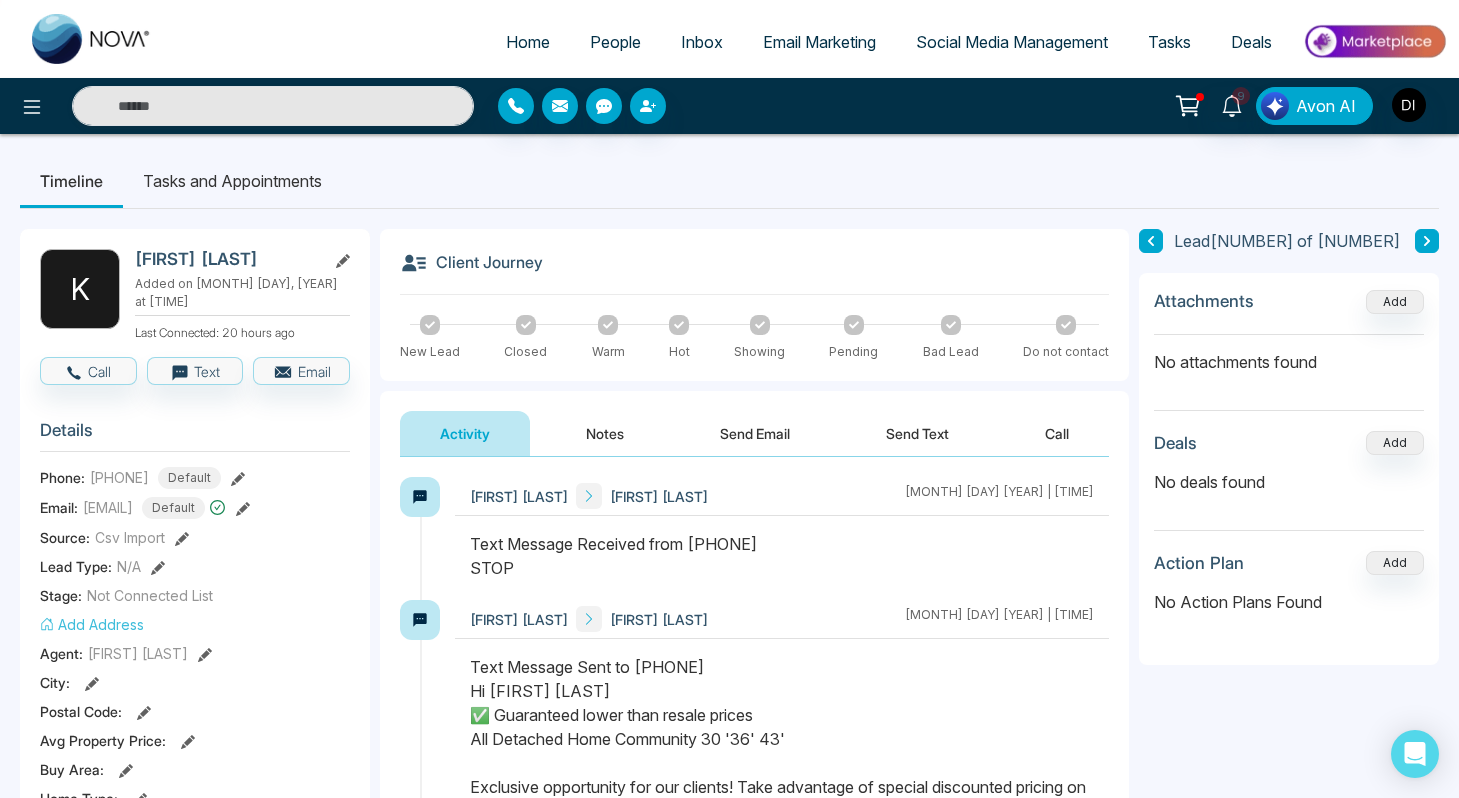 drag, startPoint x: 704, startPoint y: 544, endPoint x: 813, endPoint y: 542, distance: 109.01835 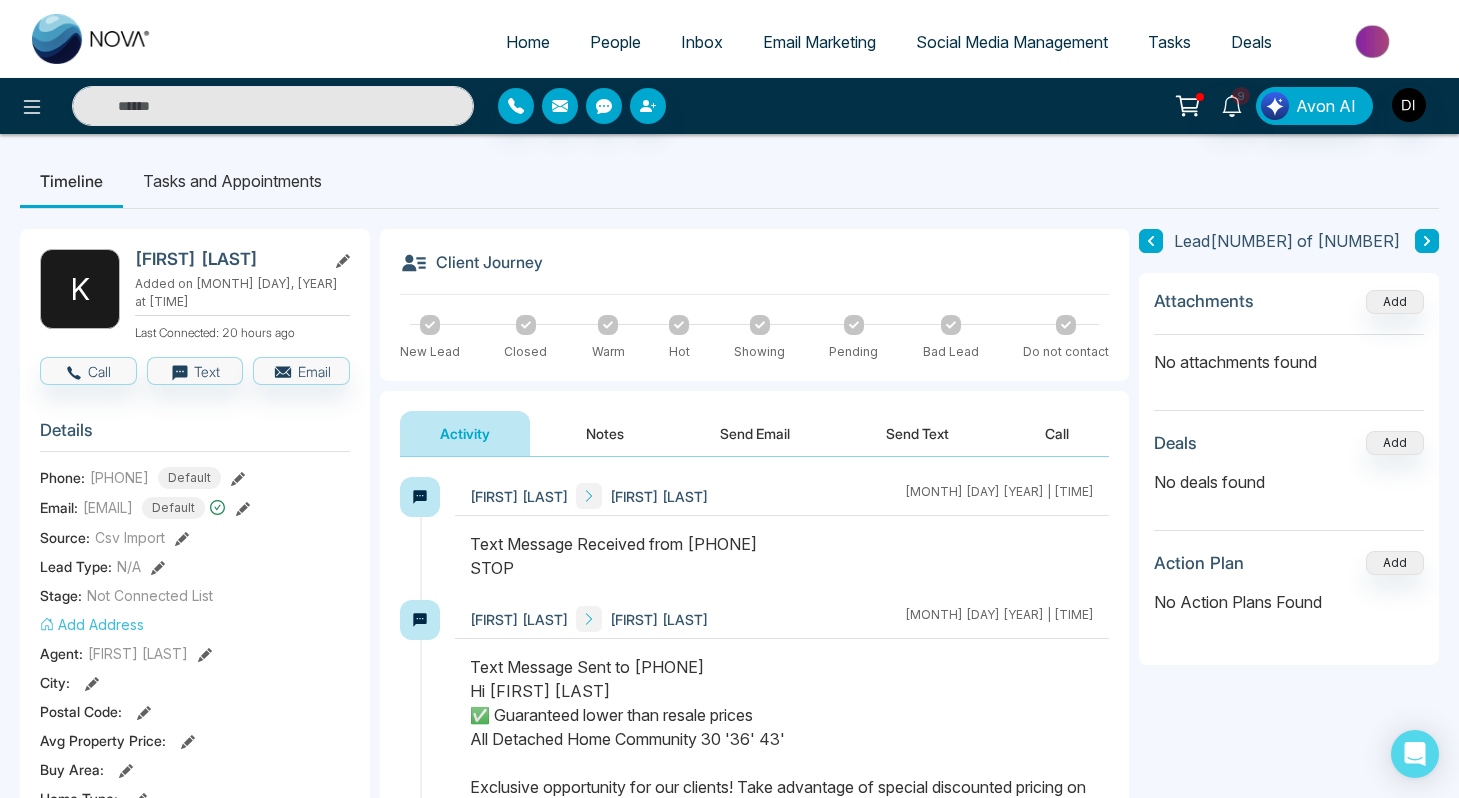 click on "Text Message Received from [PHONE]  Stop" at bounding box center [782, 556] 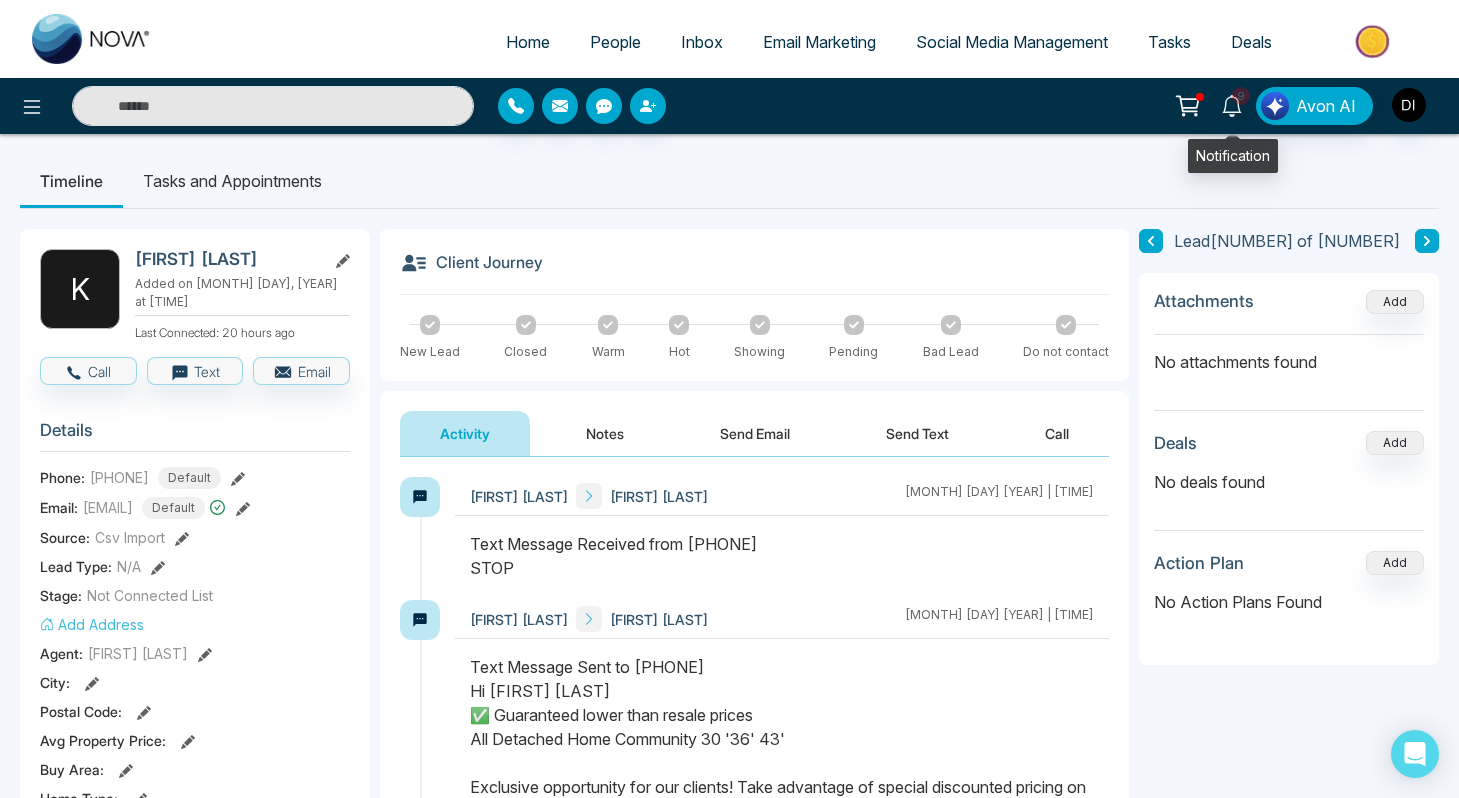click 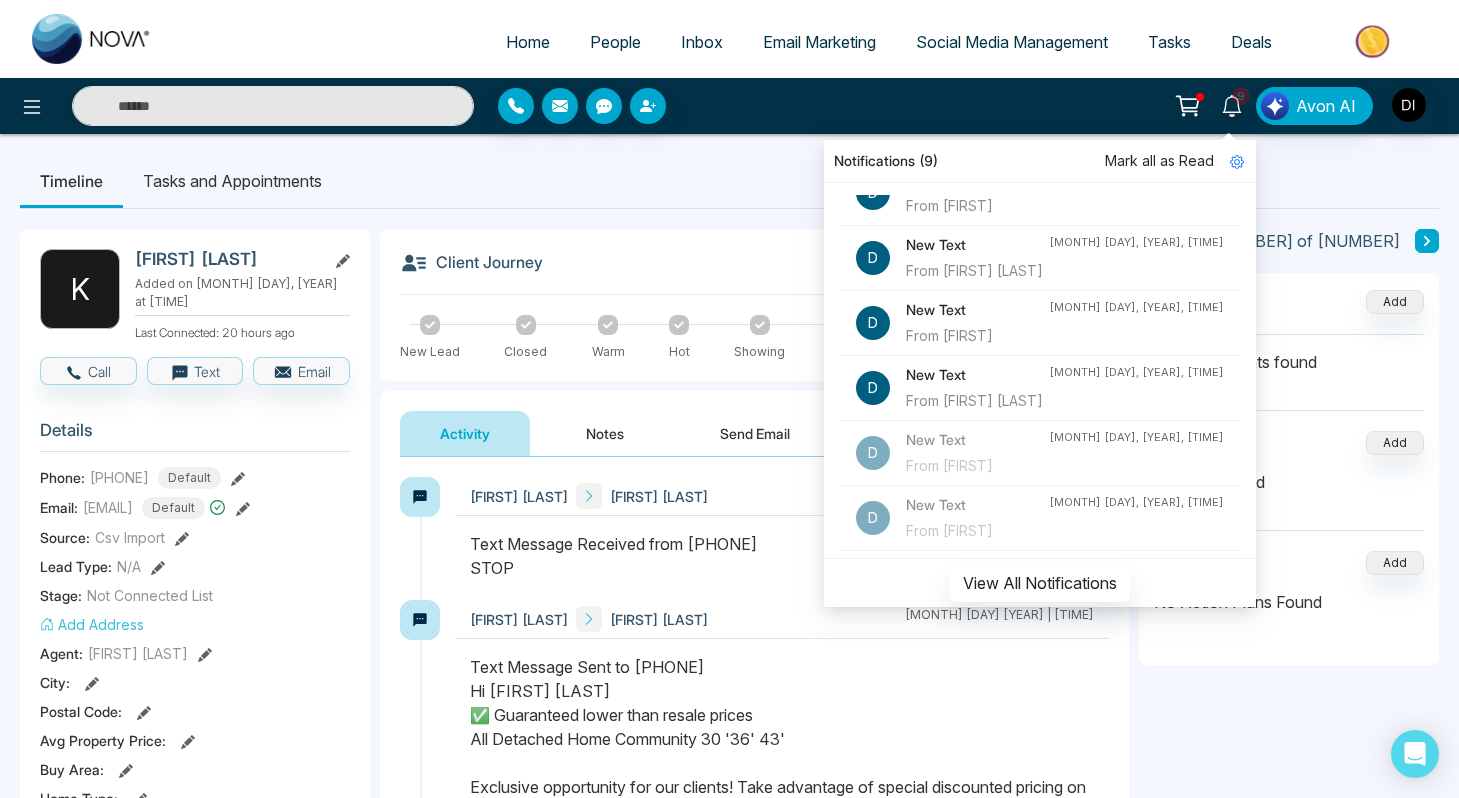 scroll, scrollTop: 0, scrollLeft: 0, axis: both 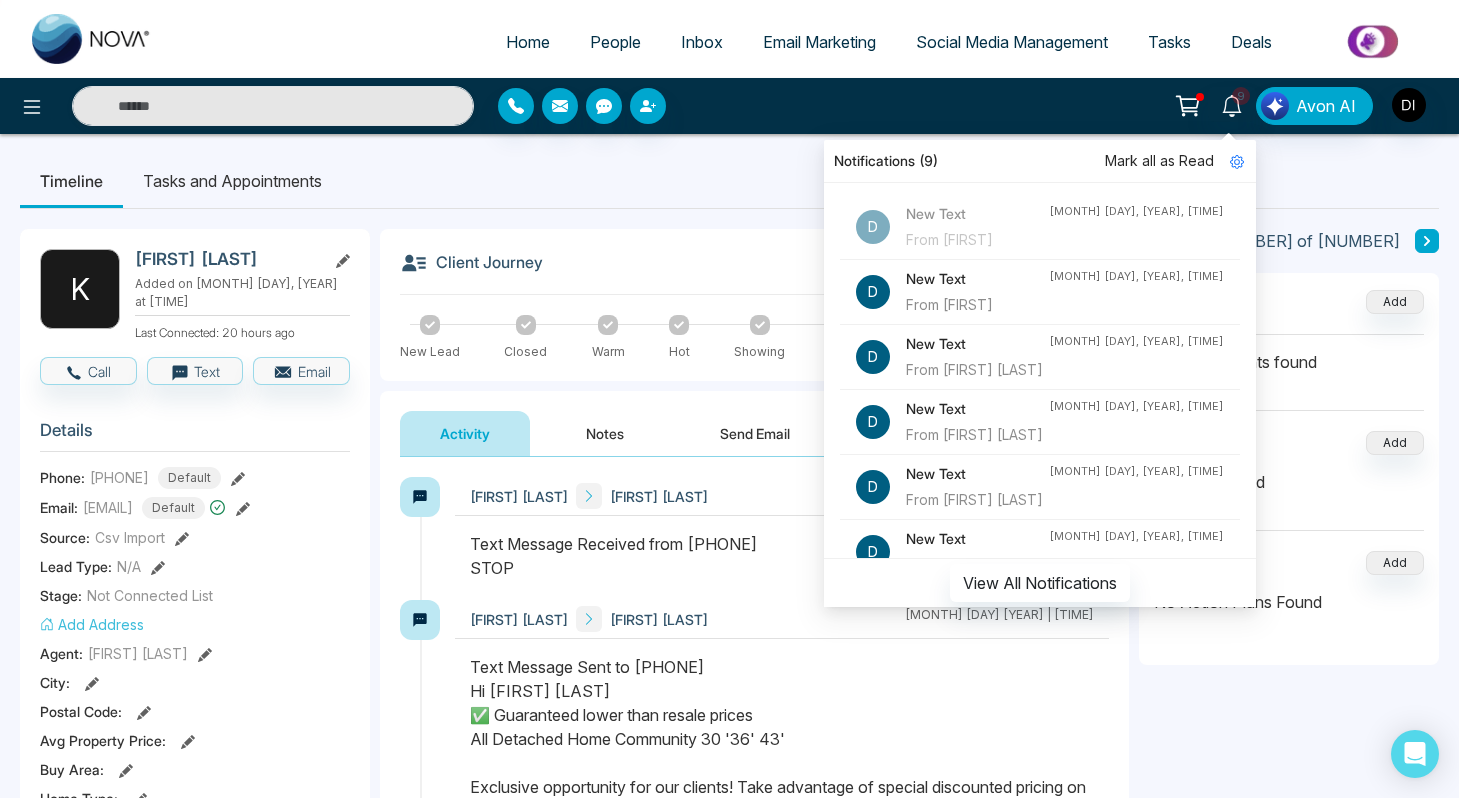 click on "New Text" at bounding box center (977, 279) 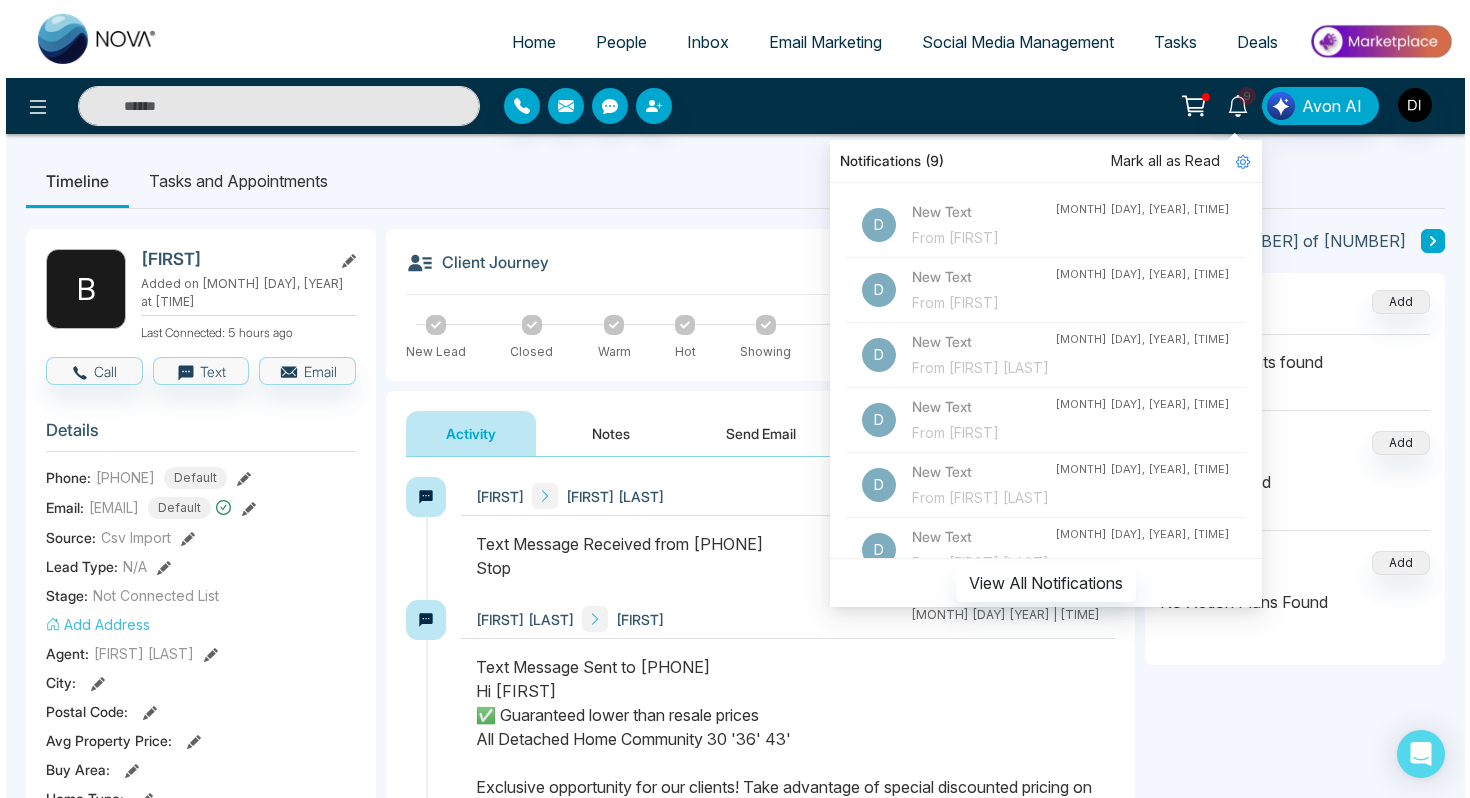 scroll, scrollTop: 679, scrollLeft: 0, axis: vertical 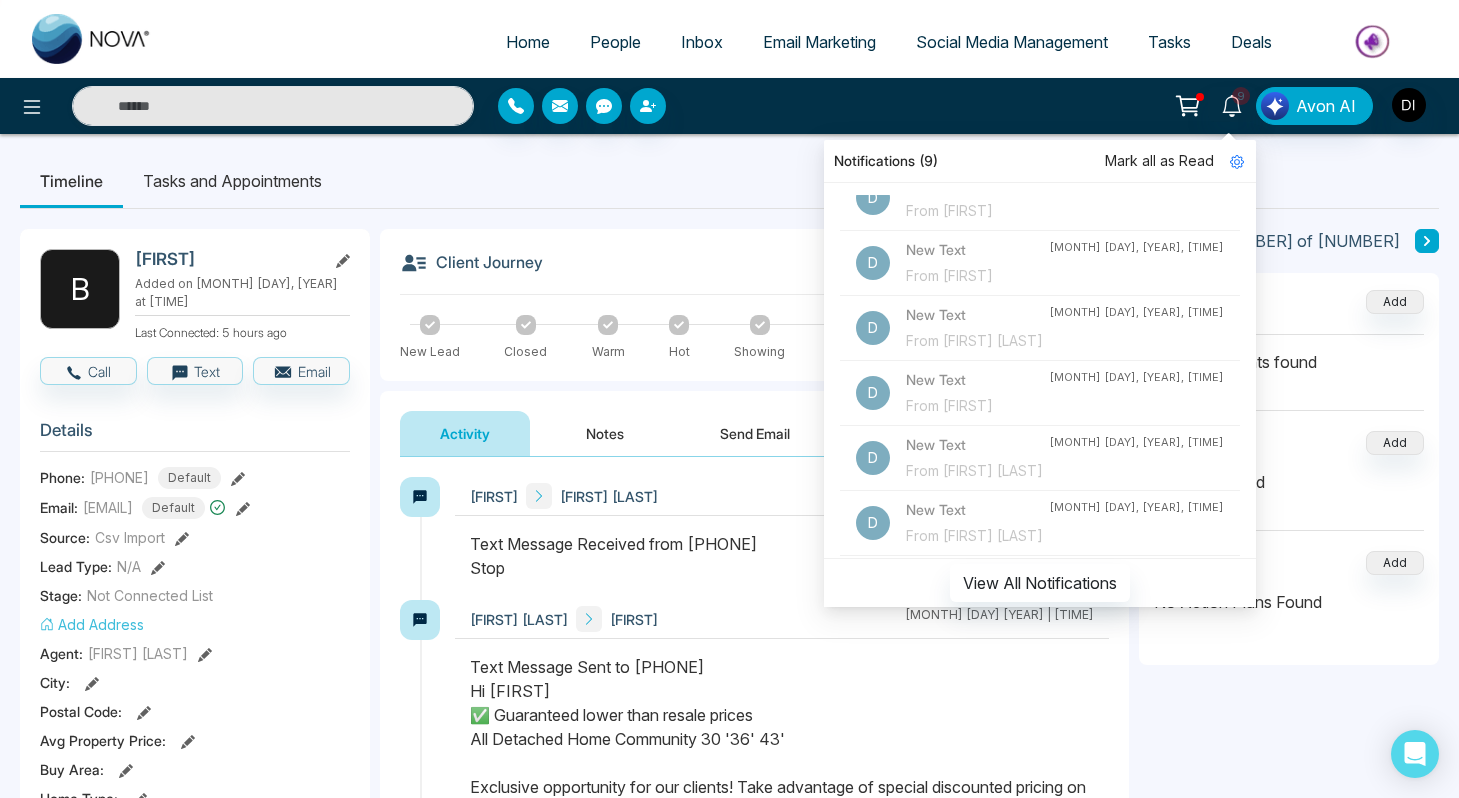 click on "From [FIRST] [LAST]" at bounding box center [977, 471] 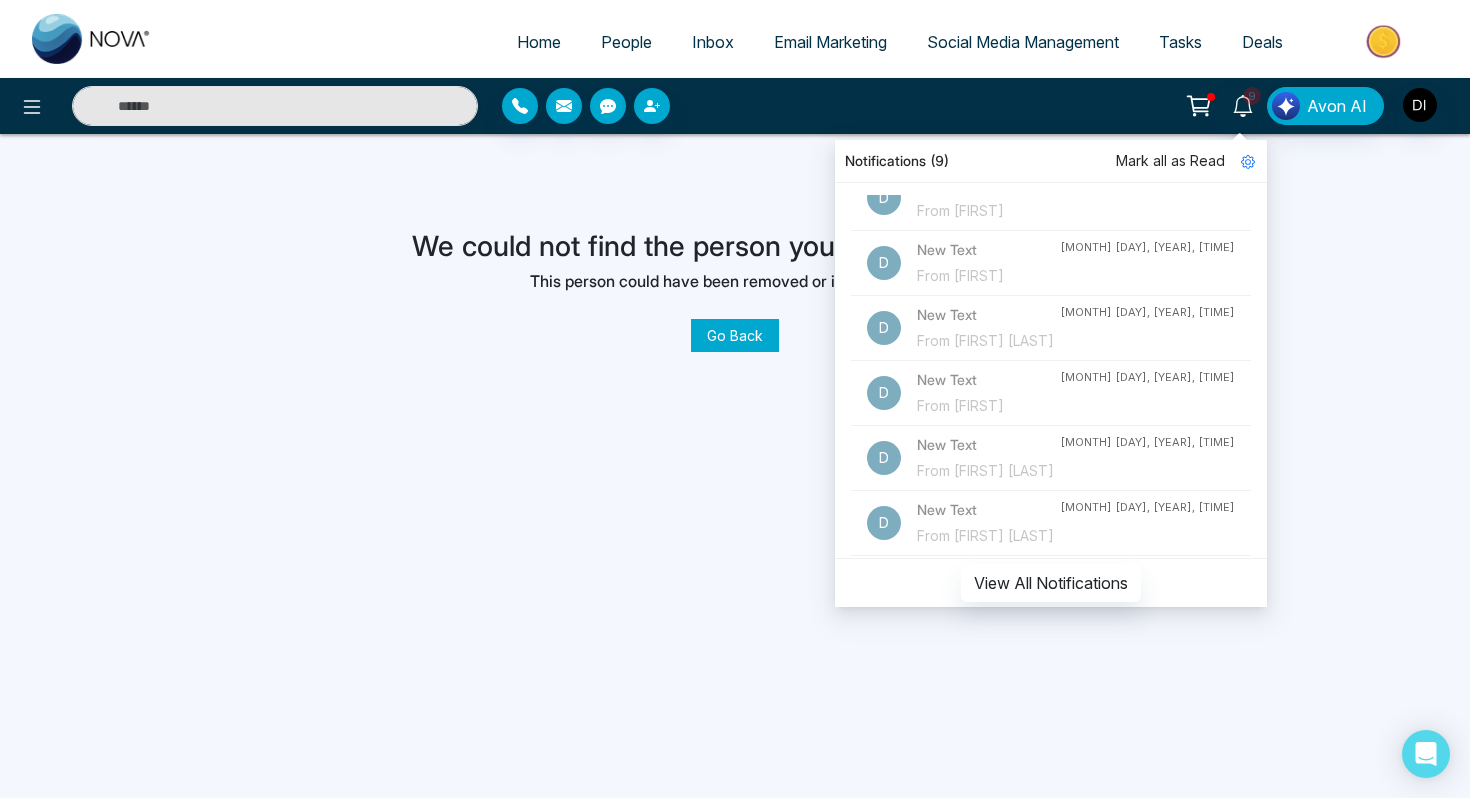 click on "From [FIRST] [LAST]" at bounding box center (988, 471) 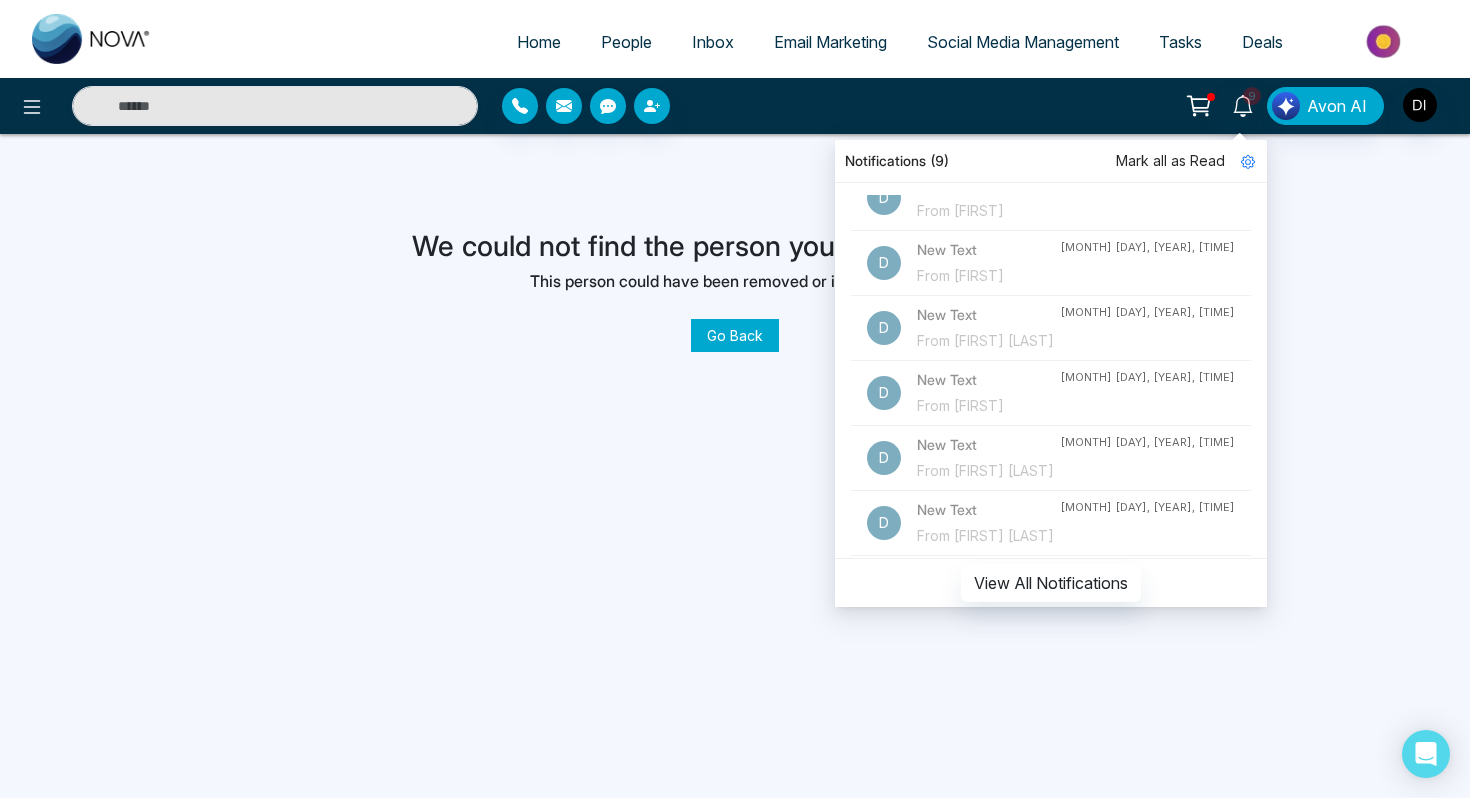 click on "From [FIRST] [LAST]" at bounding box center [988, 471] 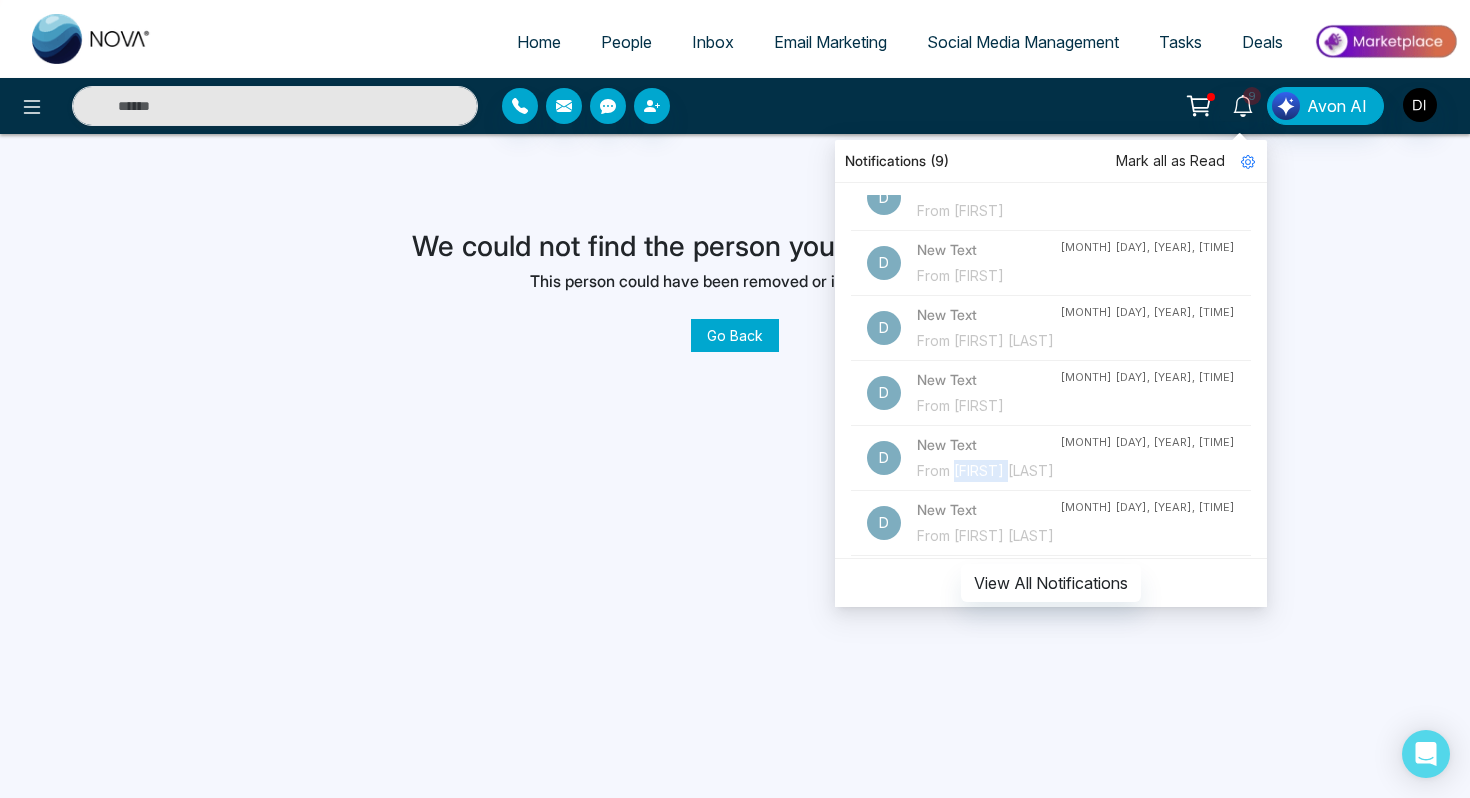 click on "From [FIRST] [LAST]" at bounding box center [988, 536] 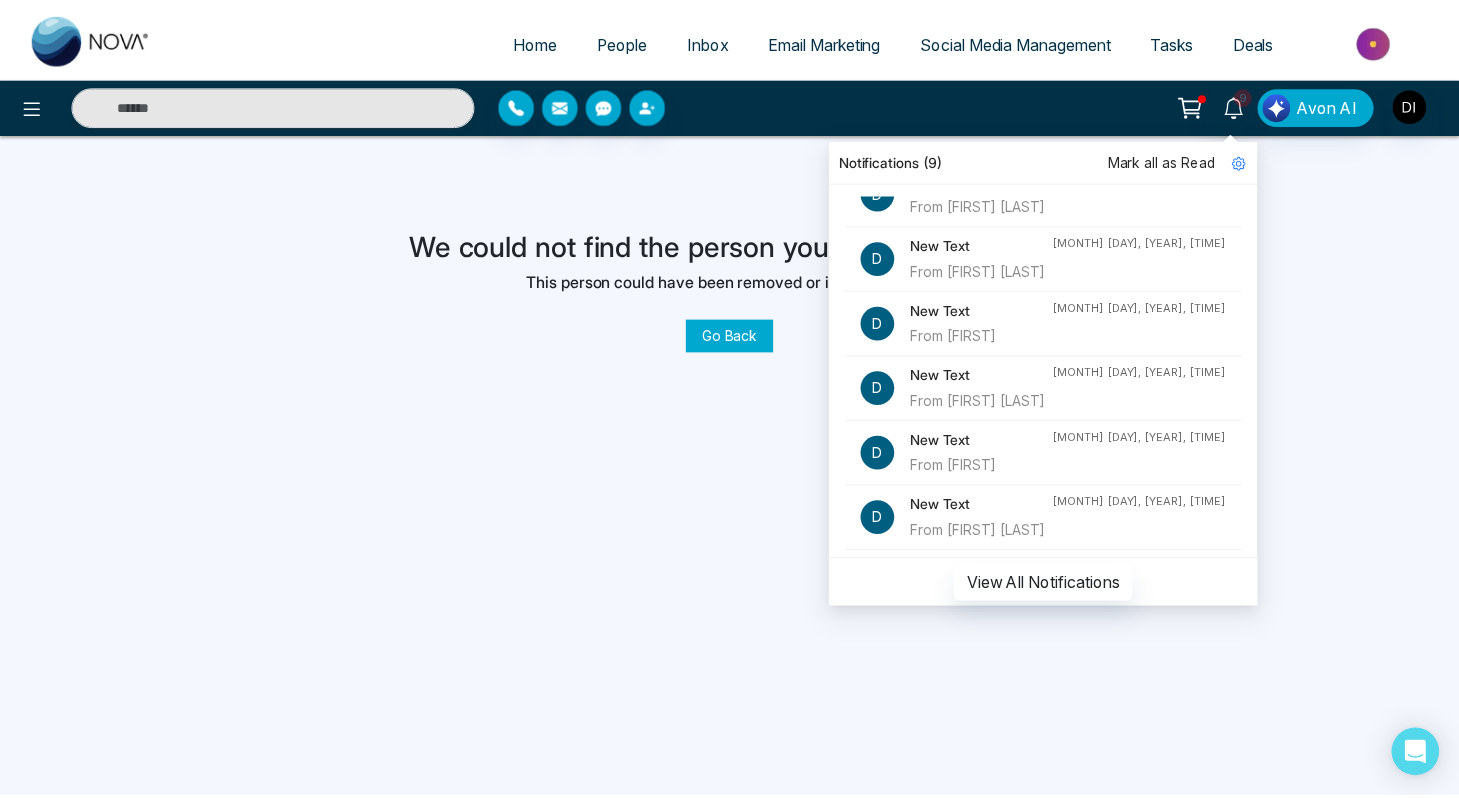 scroll, scrollTop: 290, scrollLeft: 0, axis: vertical 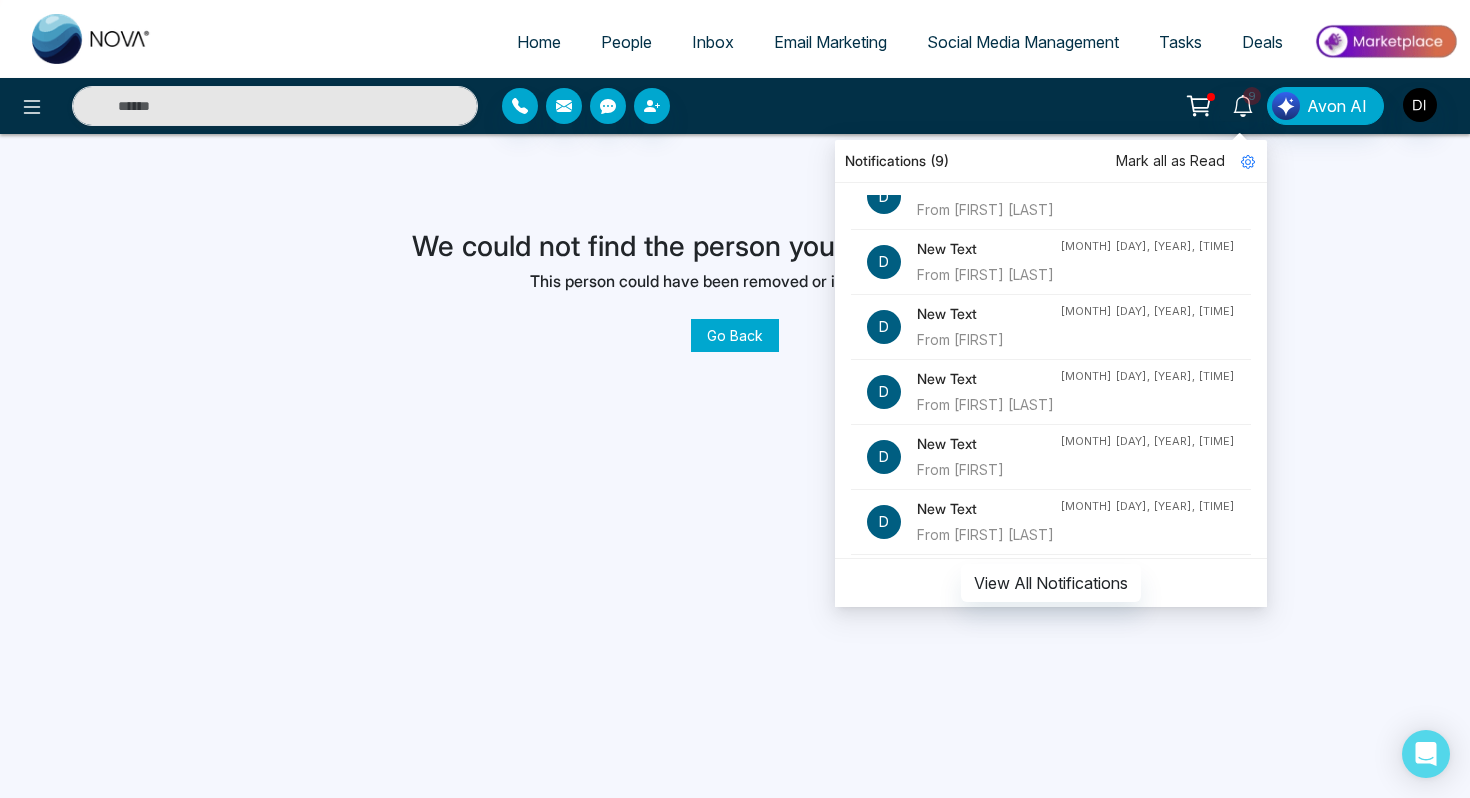 click on "New Text From [FIRST] [LAST]" at bounding box center (988, 522) 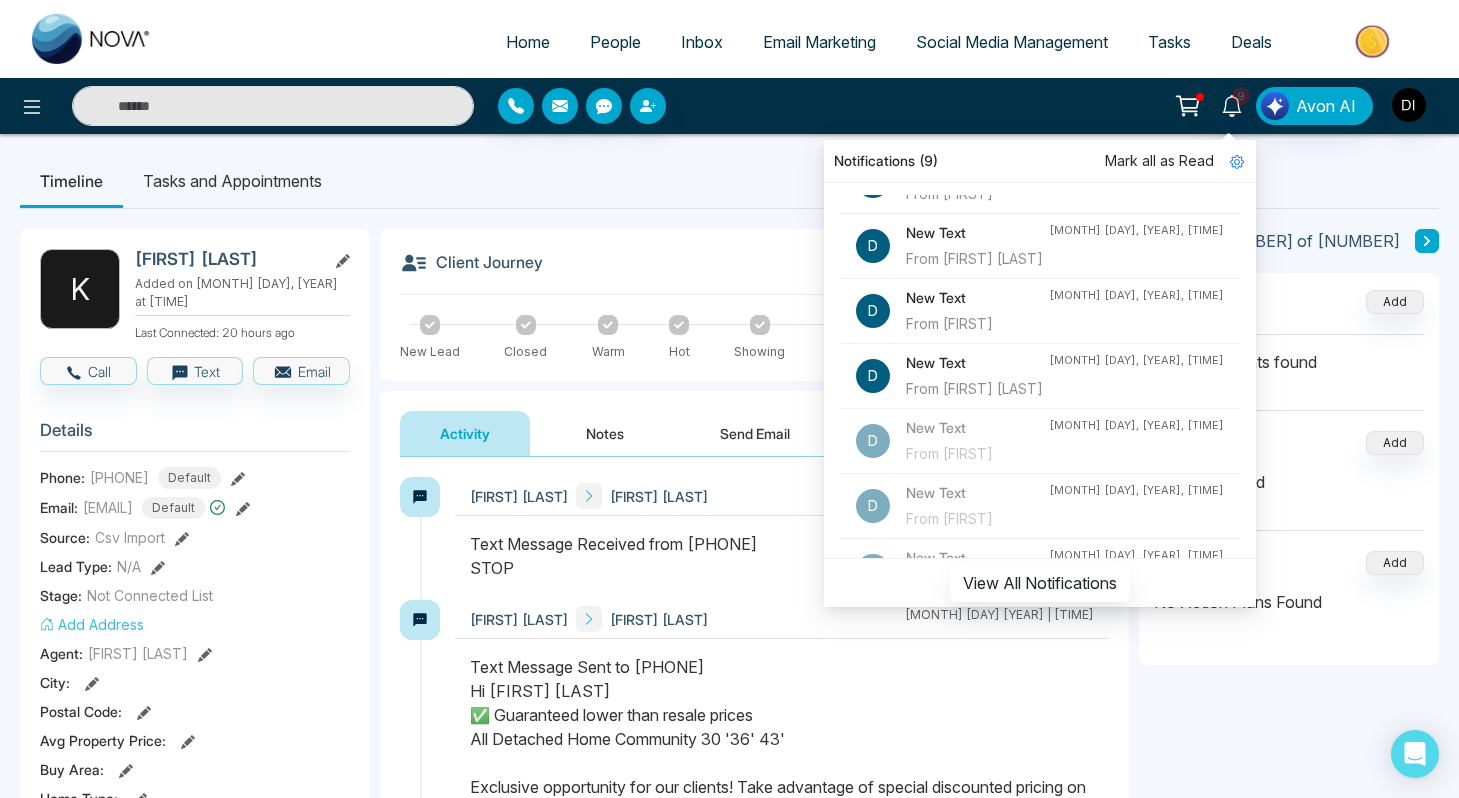 scroll, scrollTop: 506, scrollLeft: 0, axis: vertical 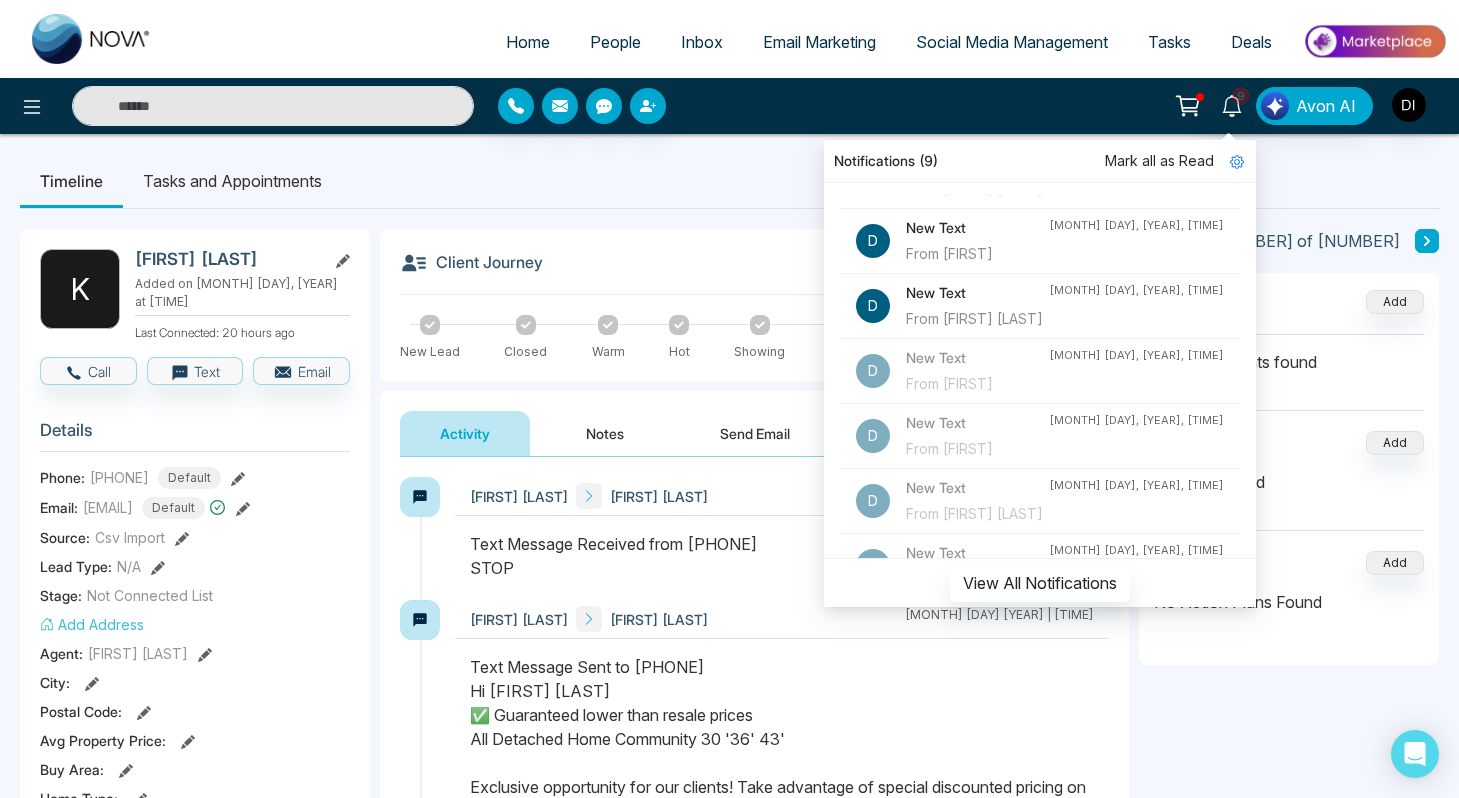 click on "D" at bounding box center [873, 371] 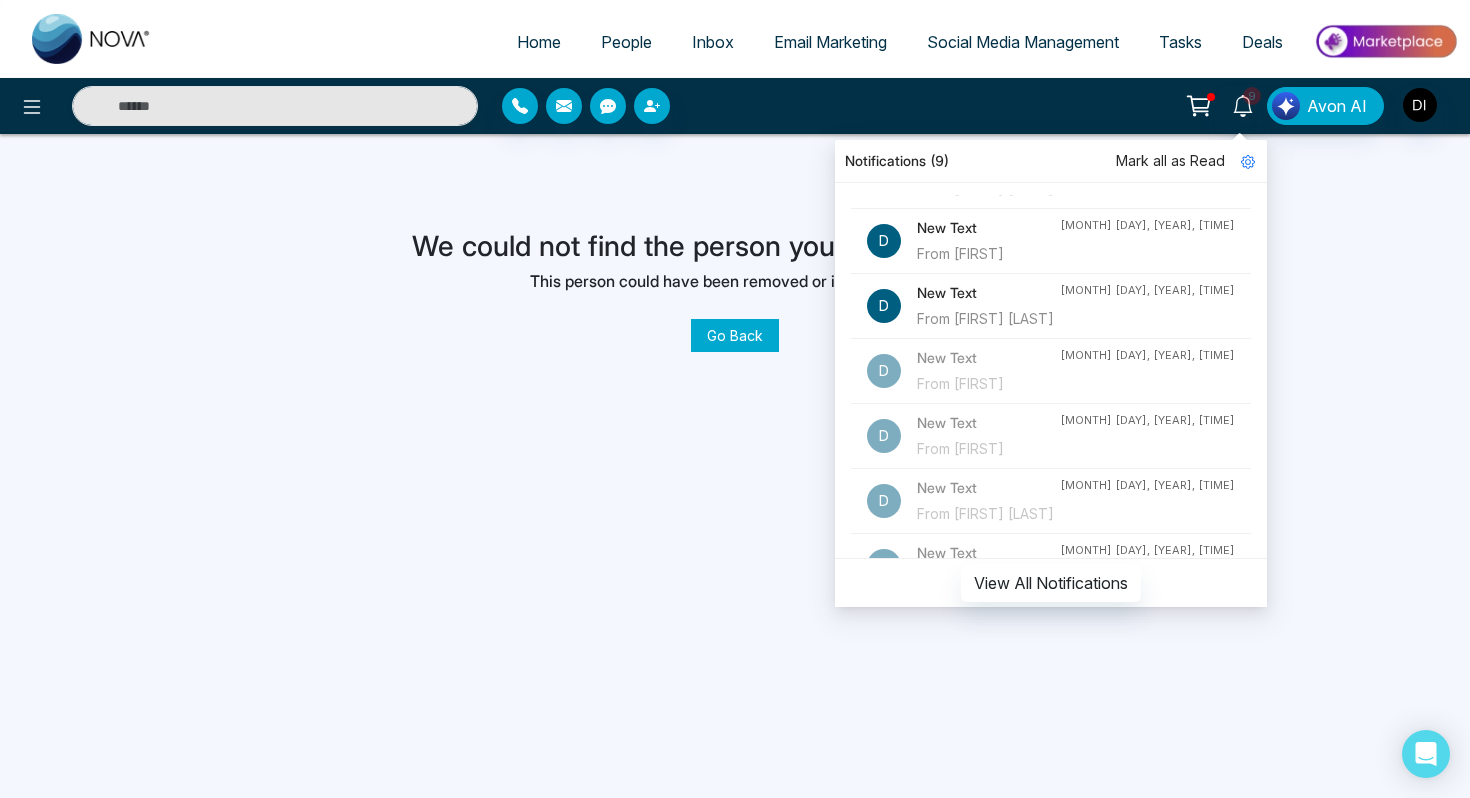 click on "Go Back" at bounding box center [735, 335] 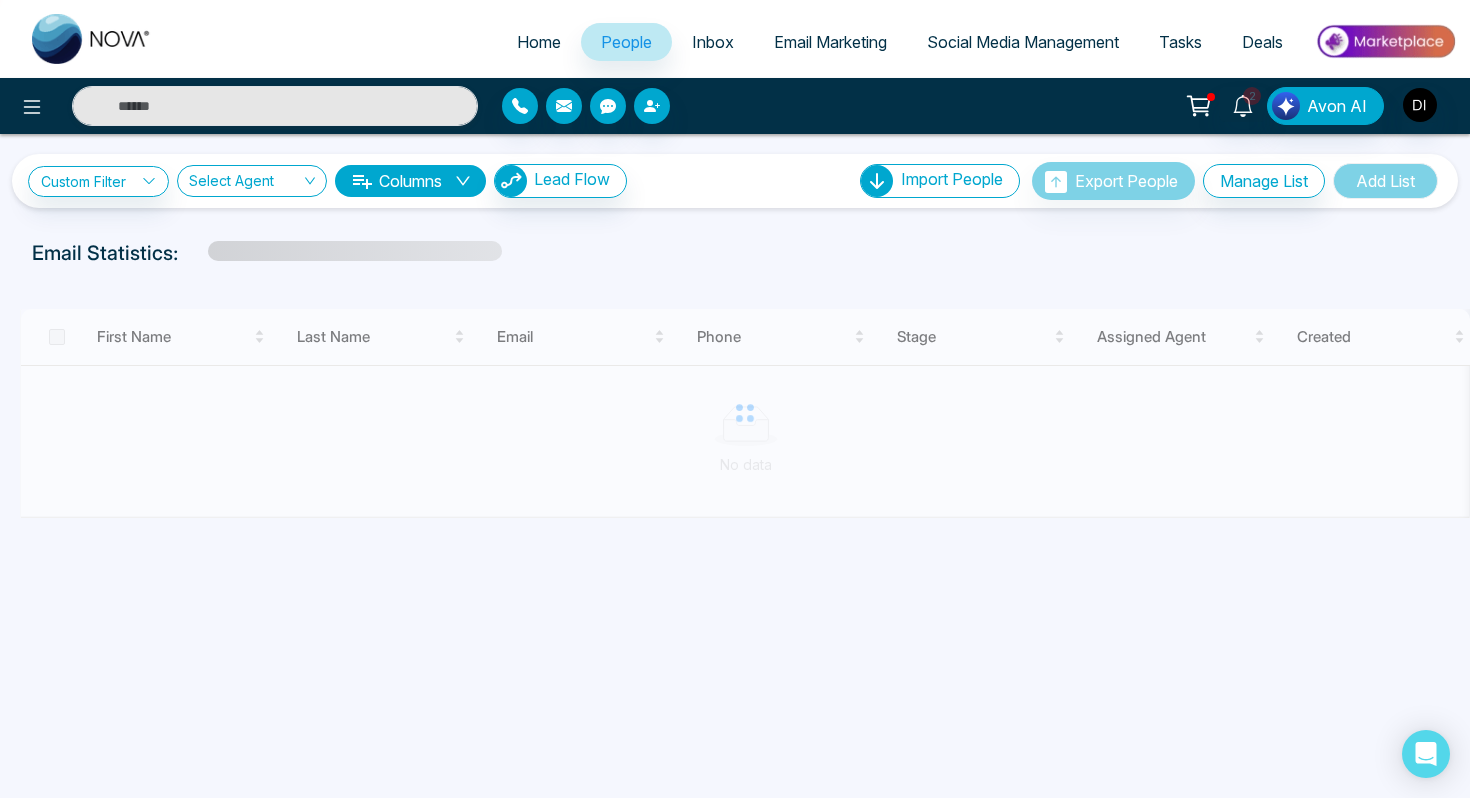 click 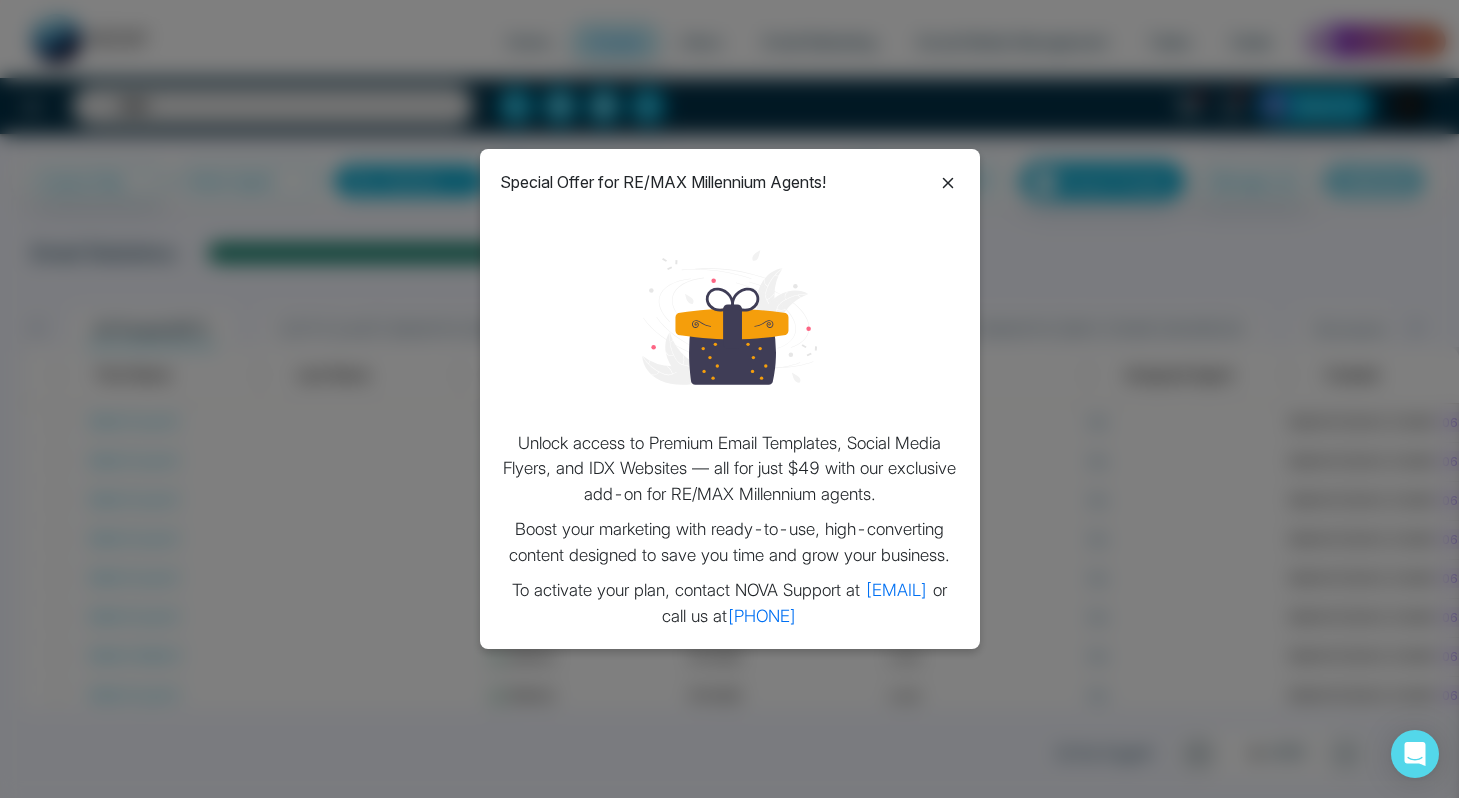 click 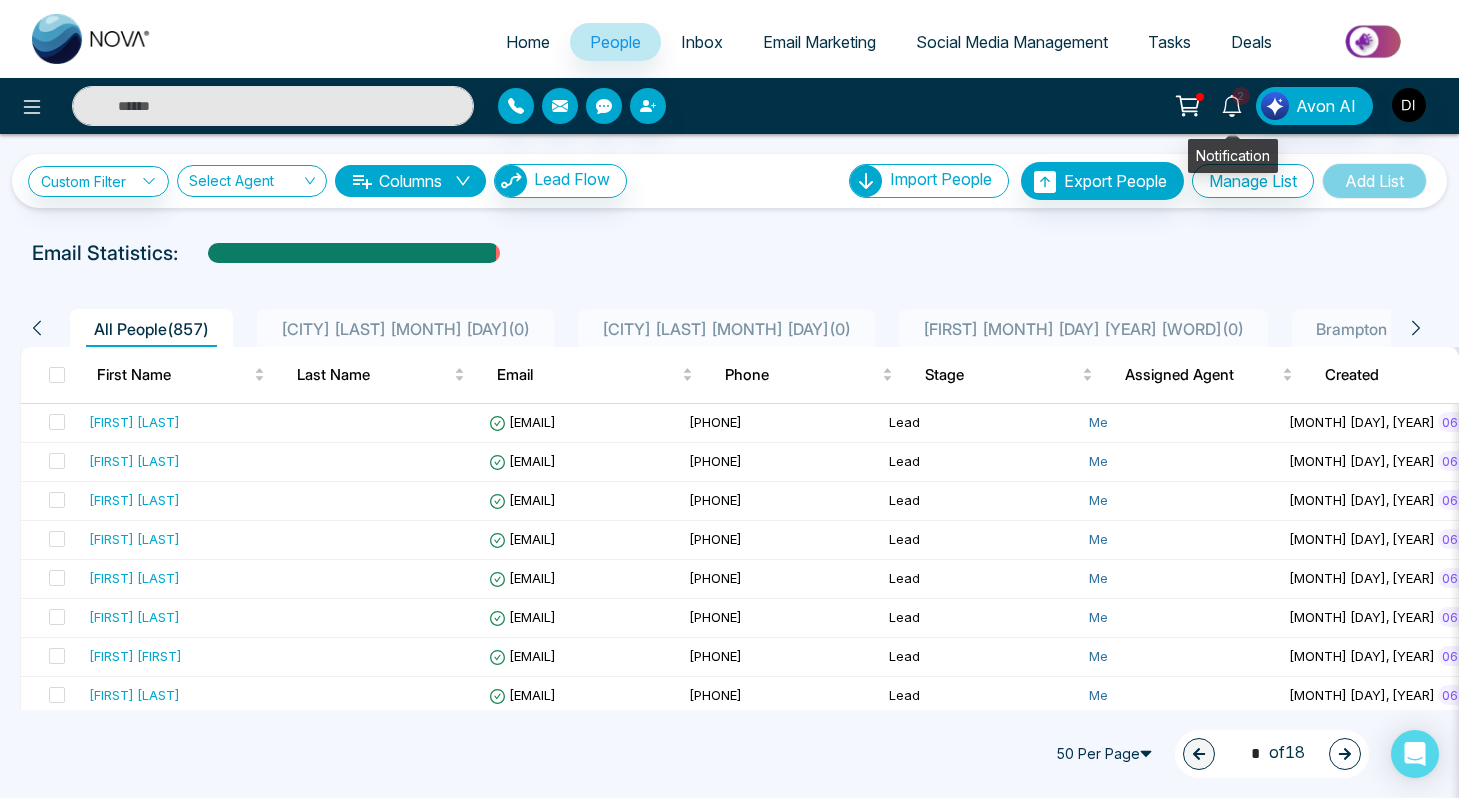 click 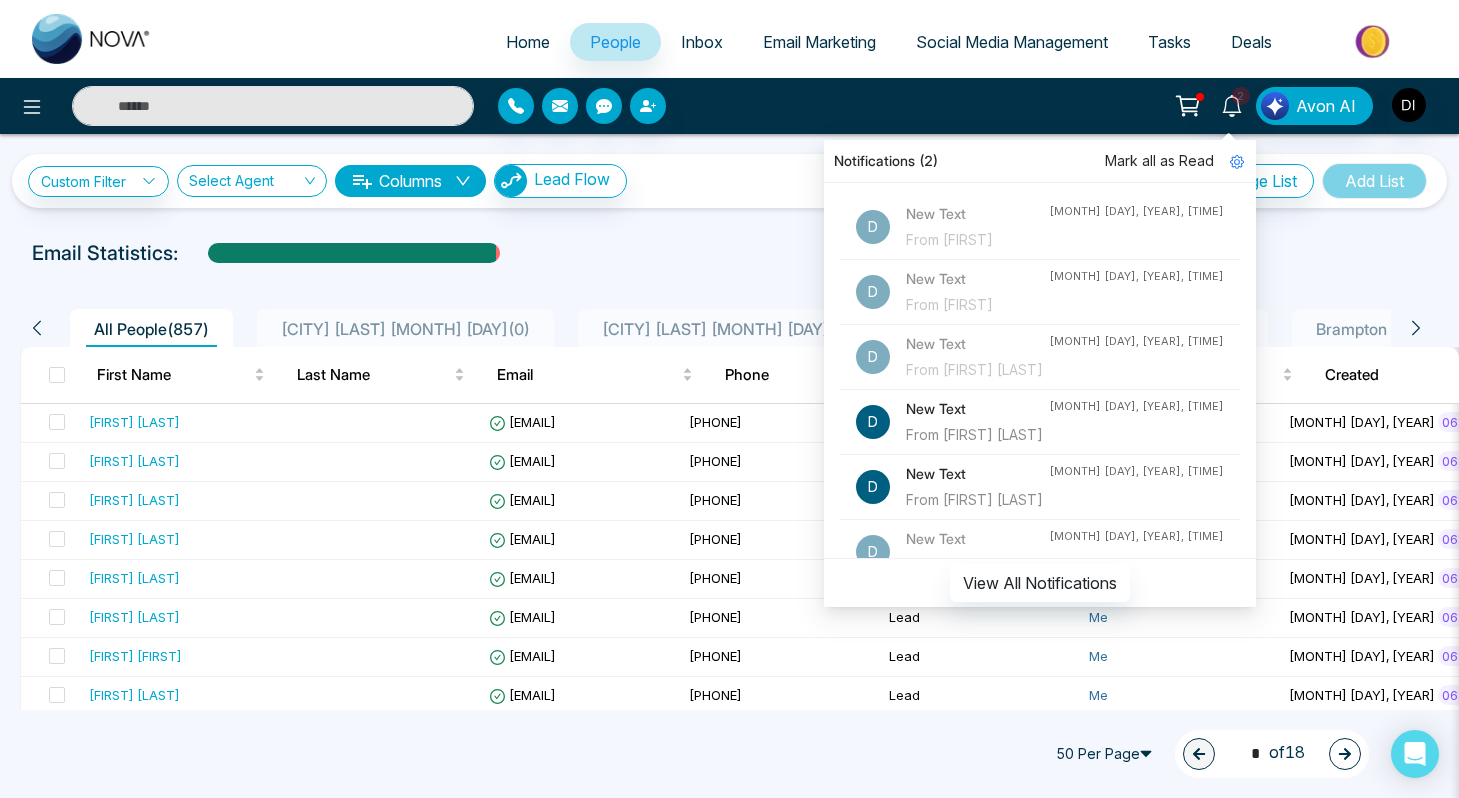 click on "Email Statistics:" at bounding box center [729, 253] 